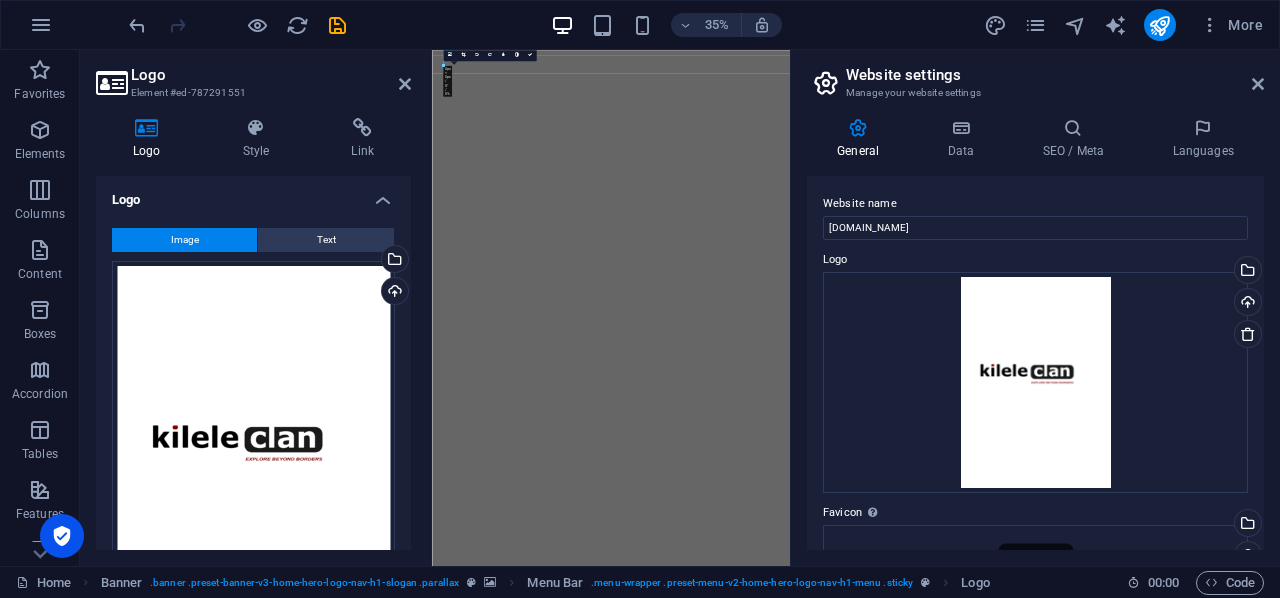 scroll, scrollTop: 0, scrollLeft: 0, axis: both 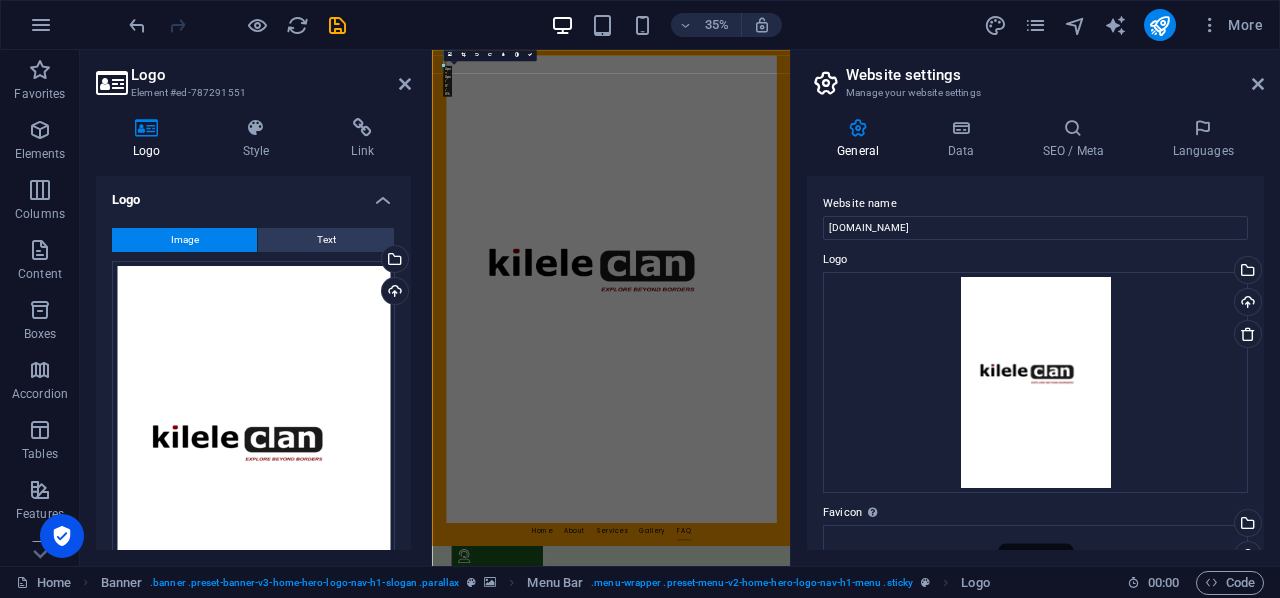 click on "Image" at bounding box center [185, 240] 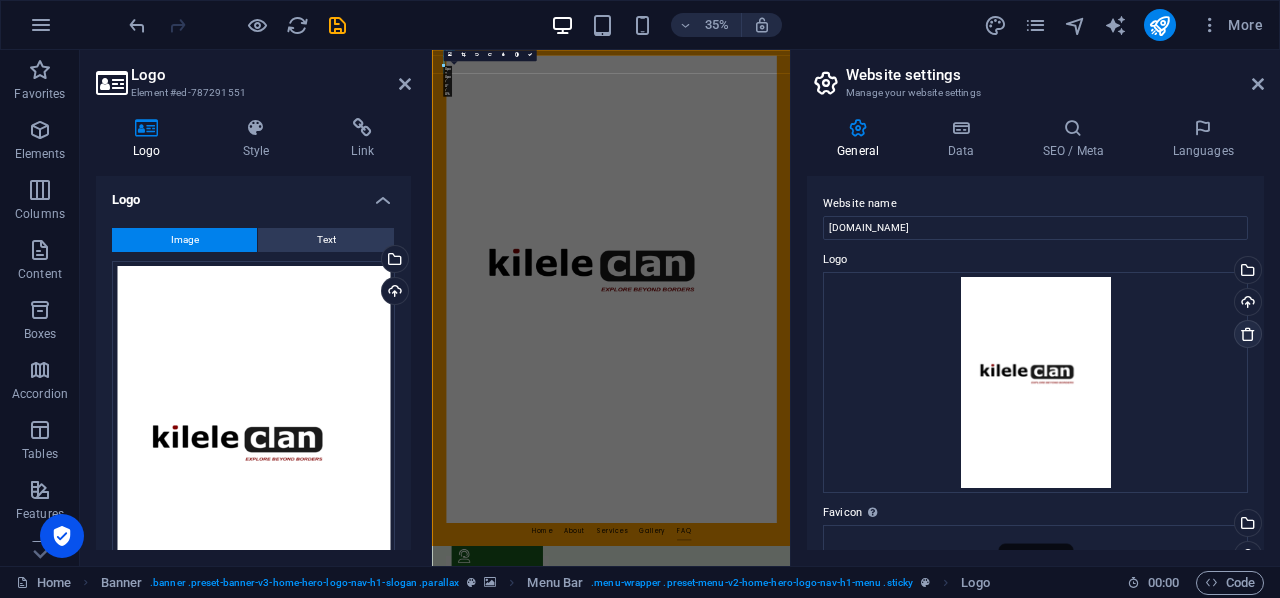 click at bounding box center (1248, 334) 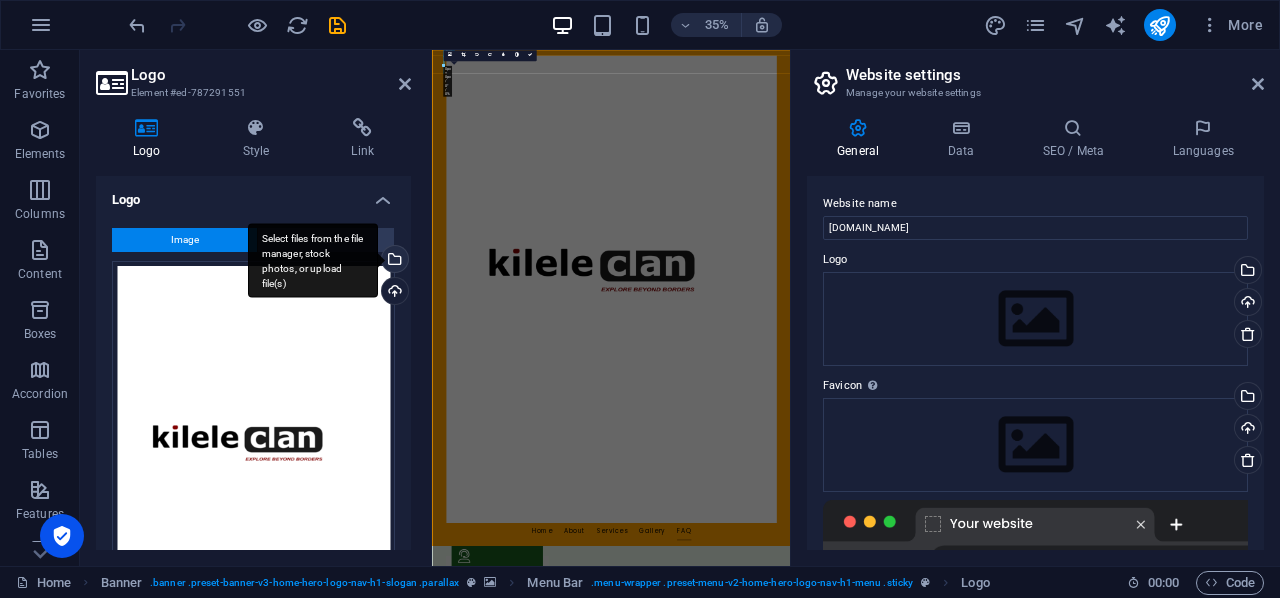click on "Select files from the file manager, stock photos, or upload file(s)" at bounding box center [313, 260] 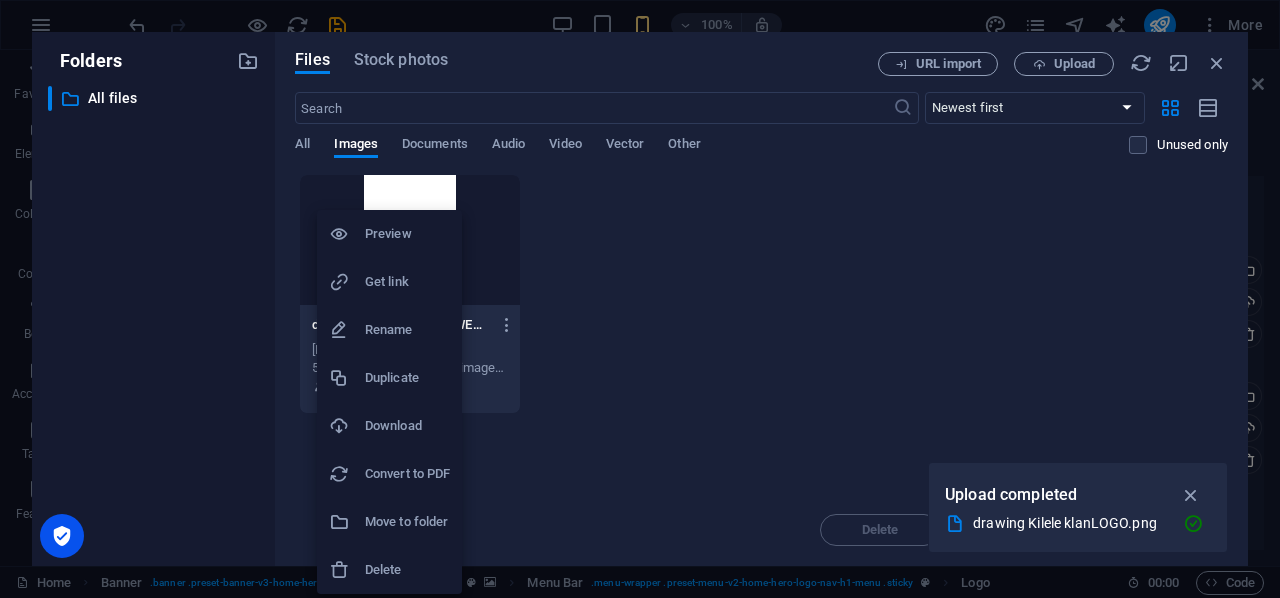 click on "Delete" at bounding box center (407, 570) 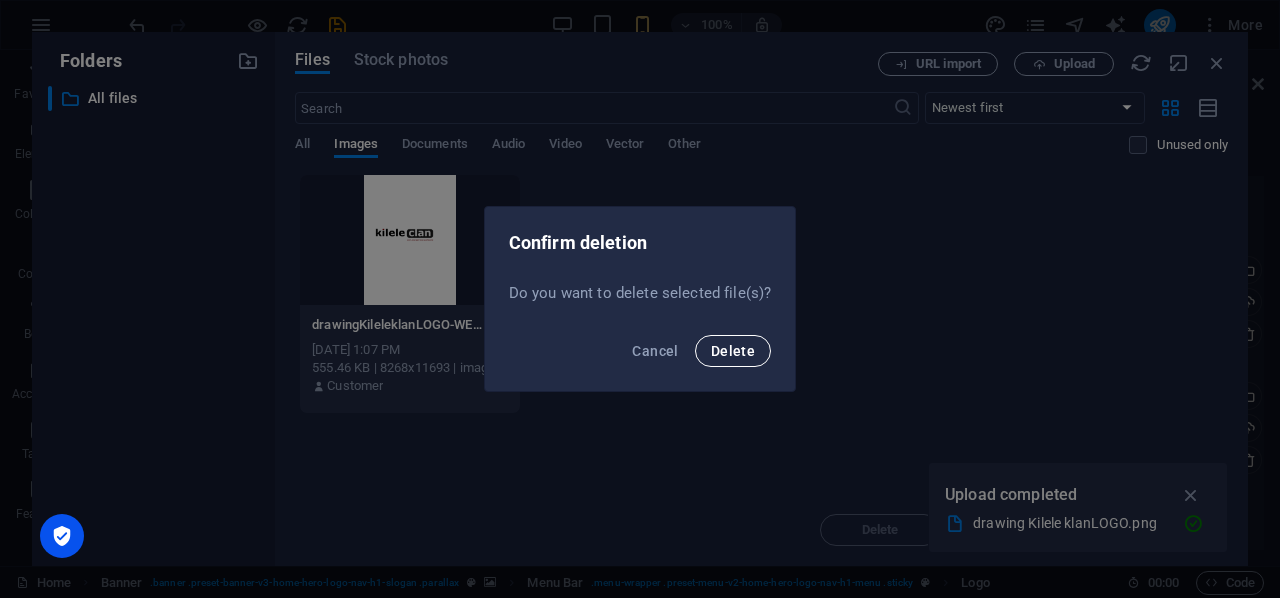 click on "Delete" at bounding box center [733, 351] 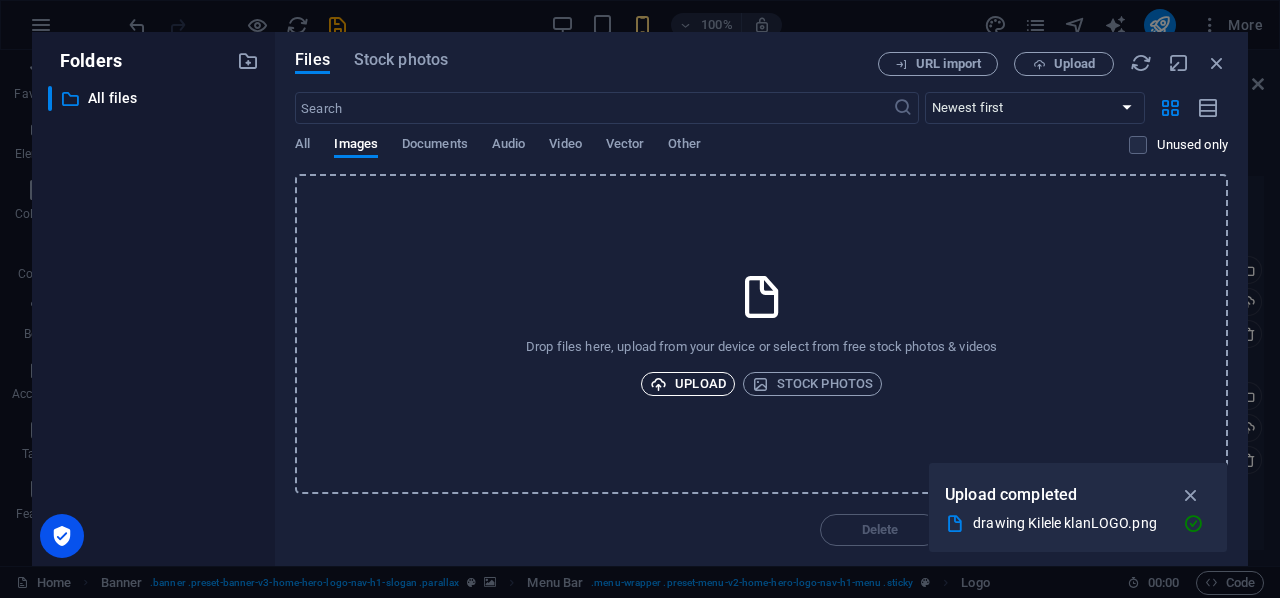 click on "Upload" at bounding box center [688, 384] 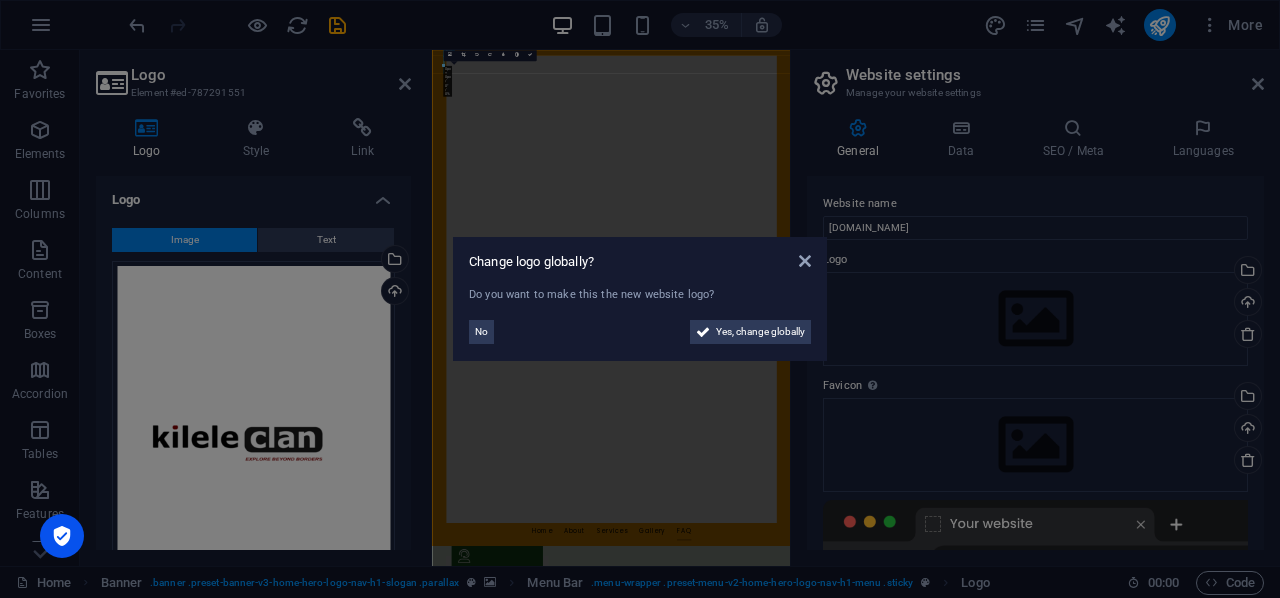 scroll, scrollTop: 2770, scrollLeft: 0, axis: vertical 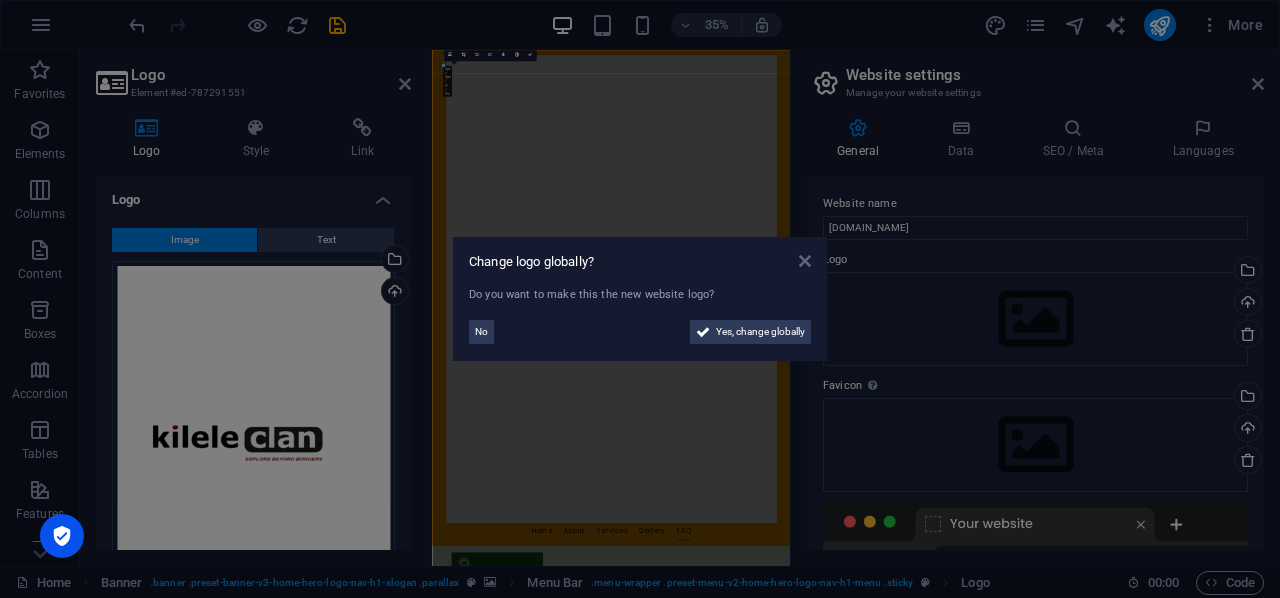 click at bounding box center [805, 261] 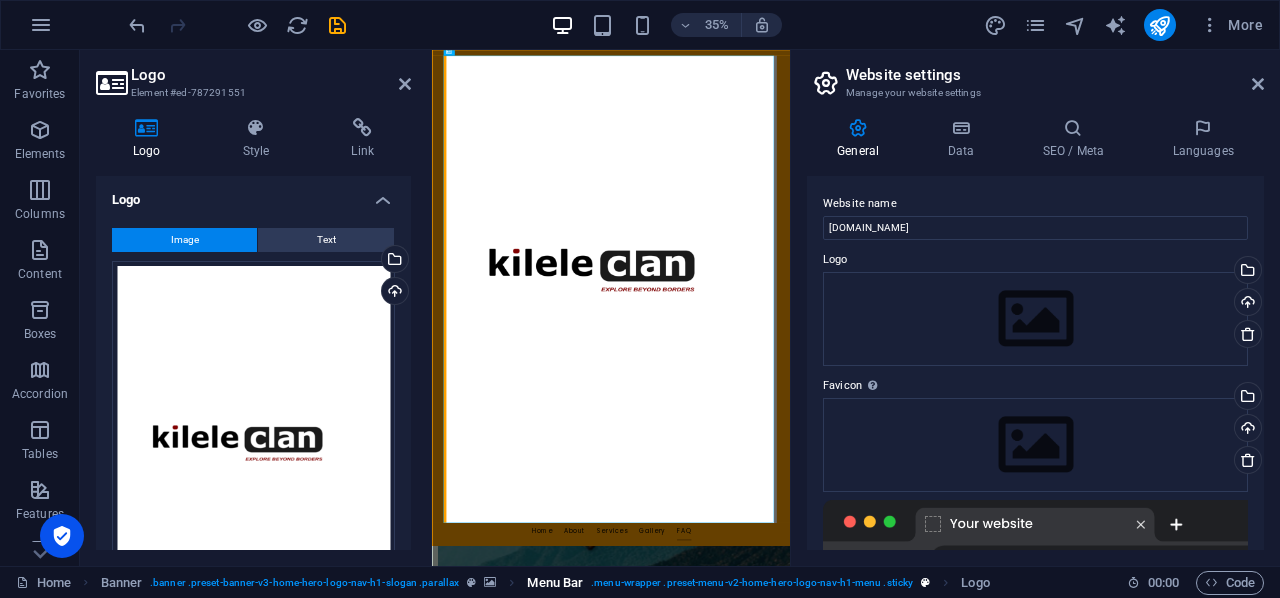 scroll, scrollTop: 3778, scrollLeft: 0, axis: vertical 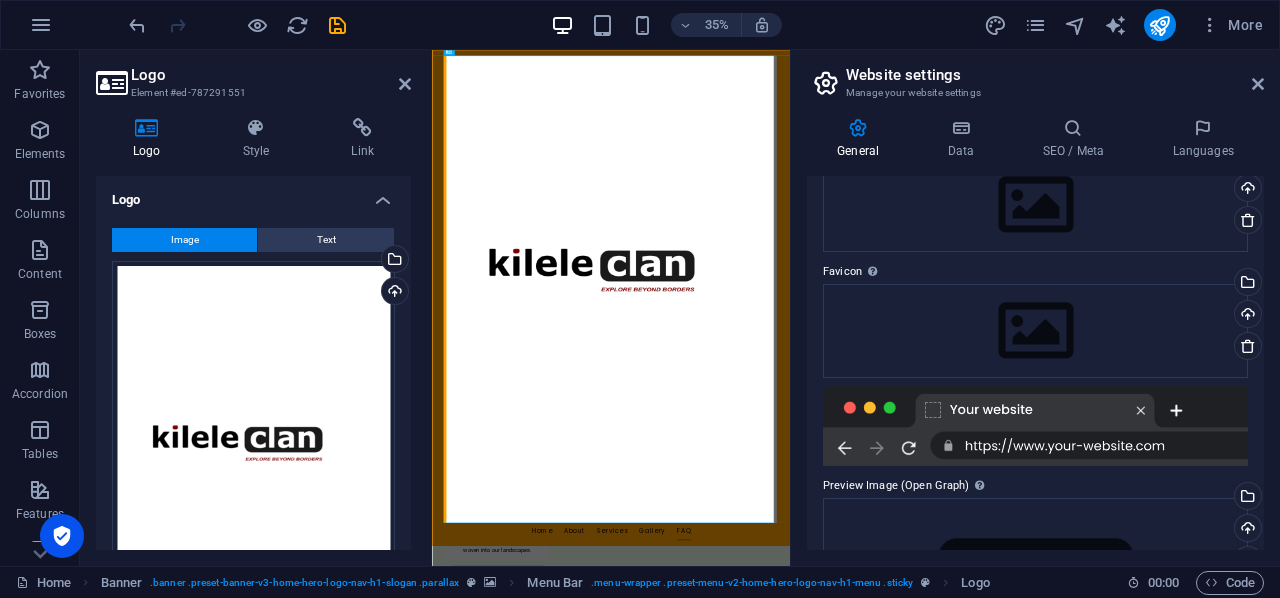 click on "Image" at bounding box center (185, 240) 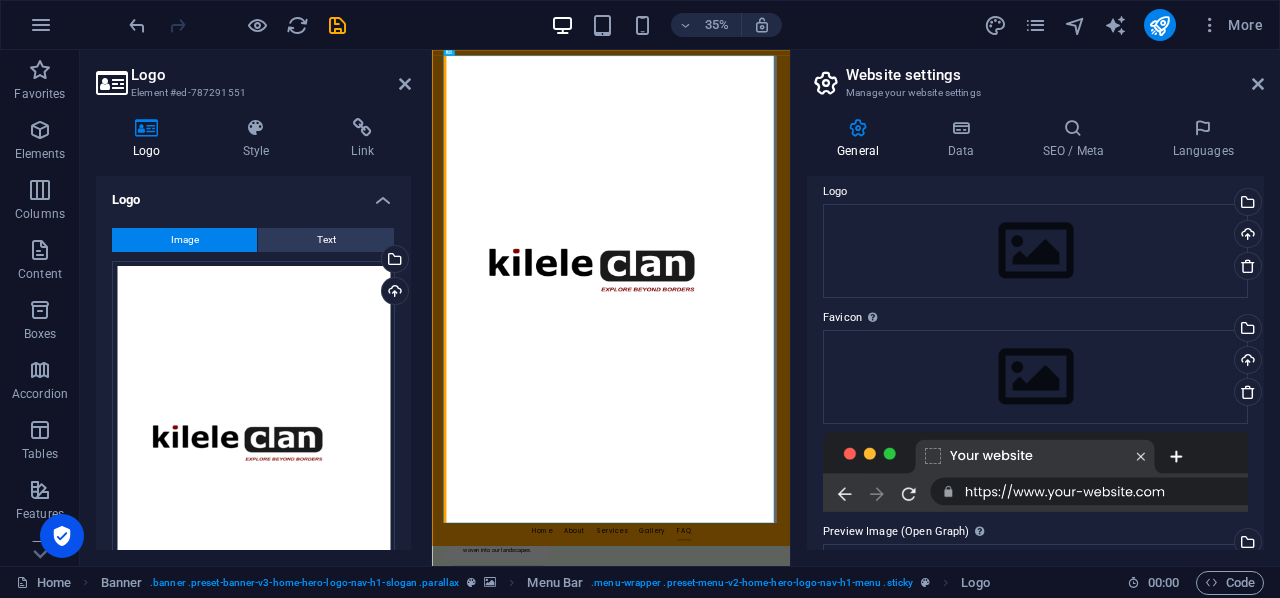scroll, scrollTop: 69, scrollLeft: 0, axis: vertical 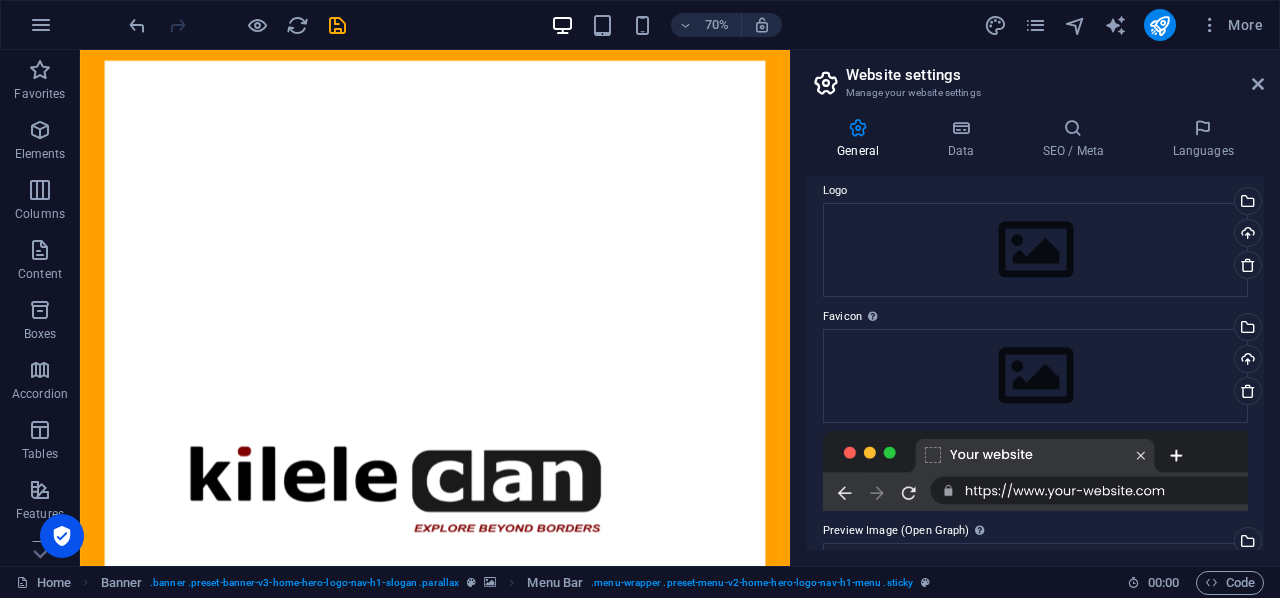 click on "Skip to main content
Home About Services Gallery FAQ Welcome to Kilele Clan Embrace Adventure, Share Stories Drop content here or  Add elements  Paste clipboard Discover the Spirit of Kilele Clan Kilele Clan is more than just an outdoor brand; it's a vibrant community of adventurers committed to exploring [GEOGRAPHIC_DATA]'s breathtaking mountains while sharing their stories and cultural experiences. Our mission is to bring together outdoor lovers under a shared identity, encouraging exploration and creativity in the great outdoors. Learn More Our Services Guided Mountain Adventures Join us for an unforgettable journey through the mountains of [GEOGRAPHIC_DATA] with experienced guides. Outdoor Gear & Apparel Shop our exclusive range of Kilele Clan outdoor gear to equip your adventures. Cultural Storytelling Workshops Participate in workshops that connect you with the rich narratives woven into our landscapes. Adventure Travel Planning Online Content Hub Community Conservation Initiatives Testimonials 1 2 3 FAQs 00100" at bounding box center [587, 459] 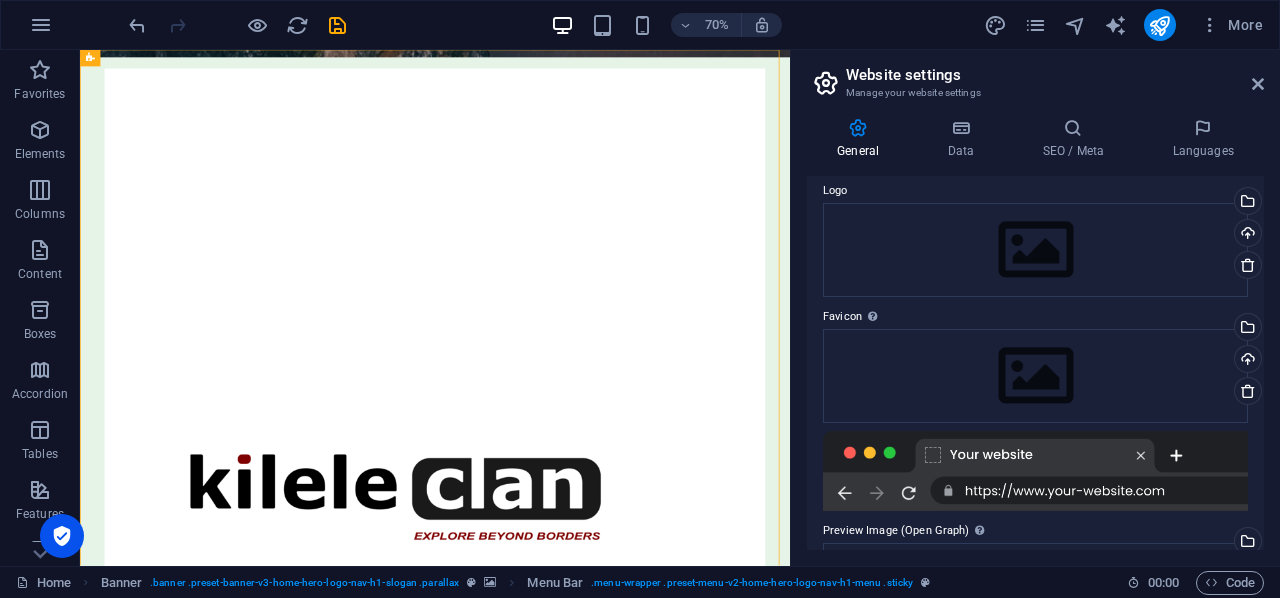 scroll, scrollTop: 0, scrollLeft: 0, axis: both 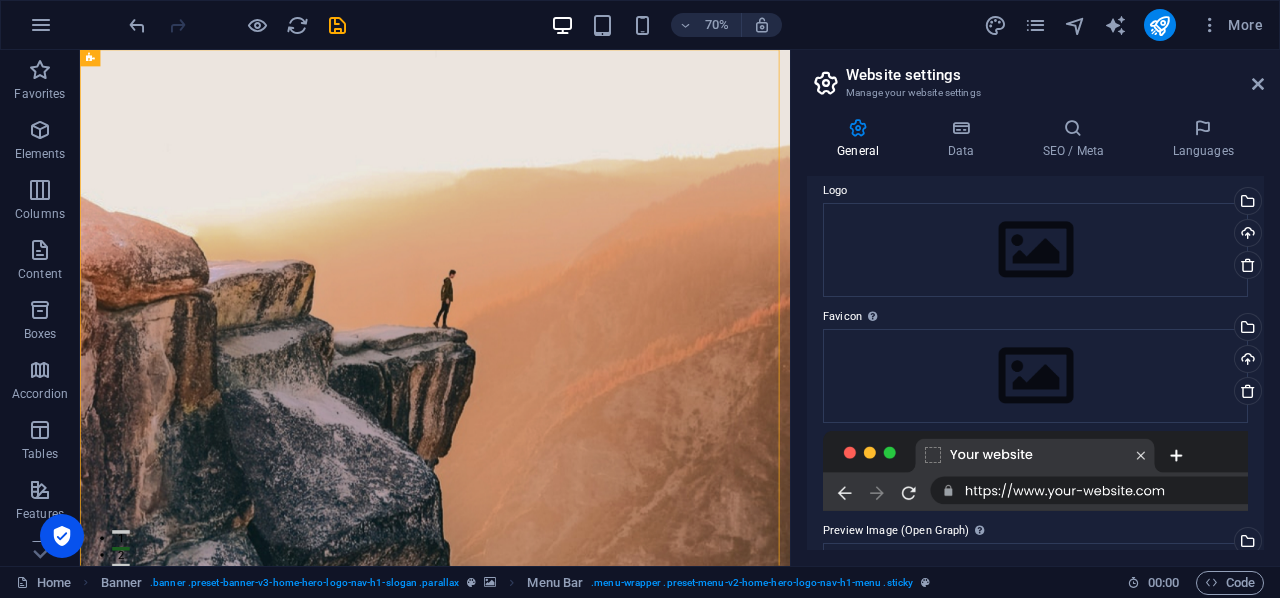 drag, startPoint x: 1088, startPoint y: 599, endPoint x: 892, endPoint y: 125, distance: 512.9249 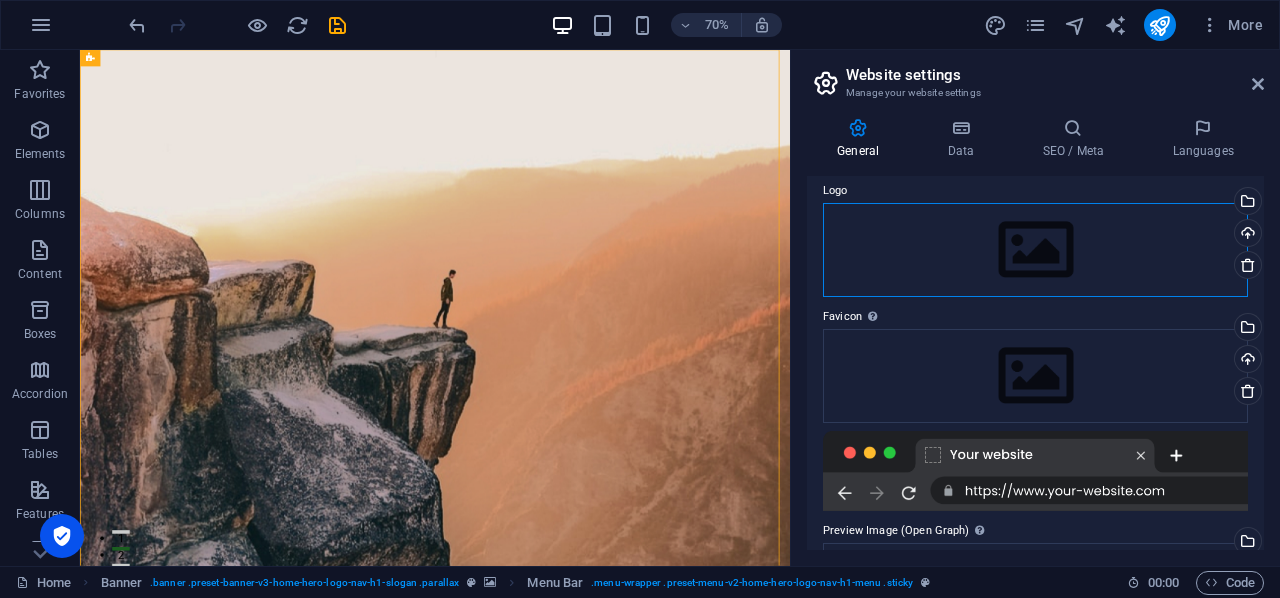 click on "Drag files here, click to choose files or select files from Files or our free stock photos & videos" at bounding box center (1035, 250) 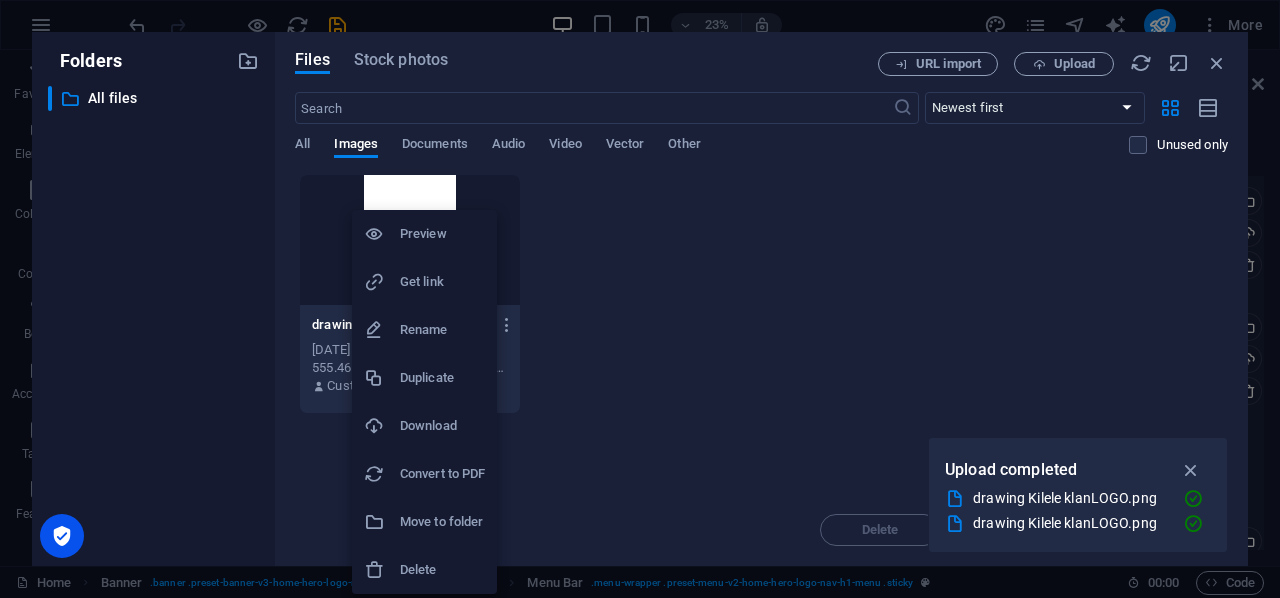 click on "Delete" at bounding box center [442, 570] 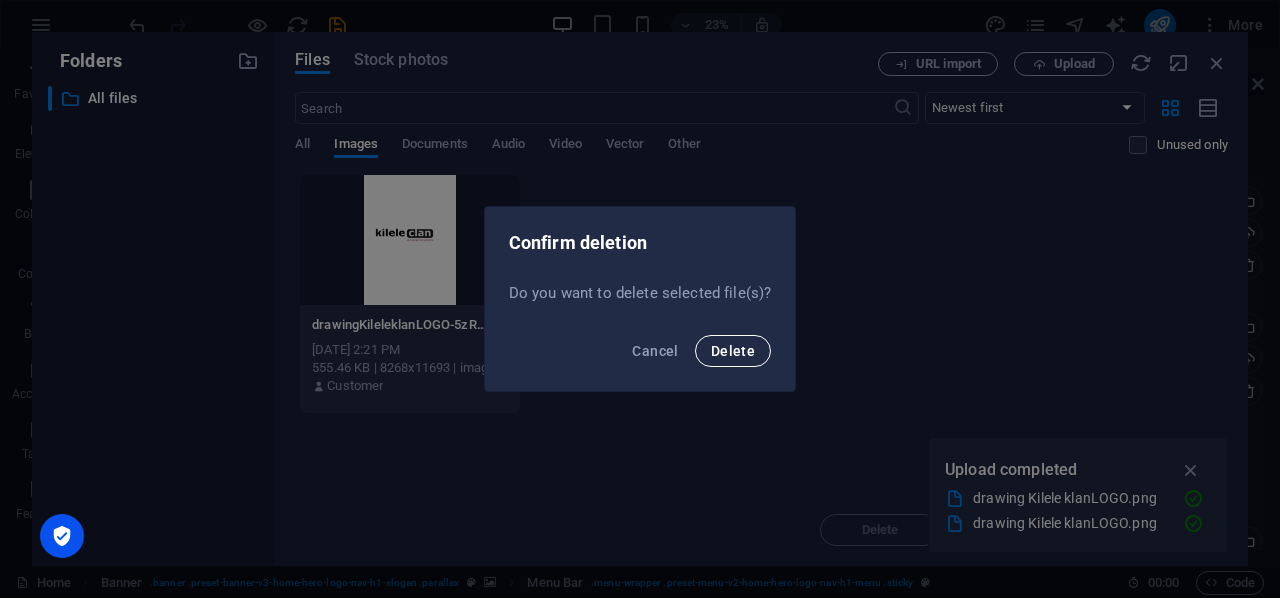 click on "Delete" at bounding box center (733, 351) 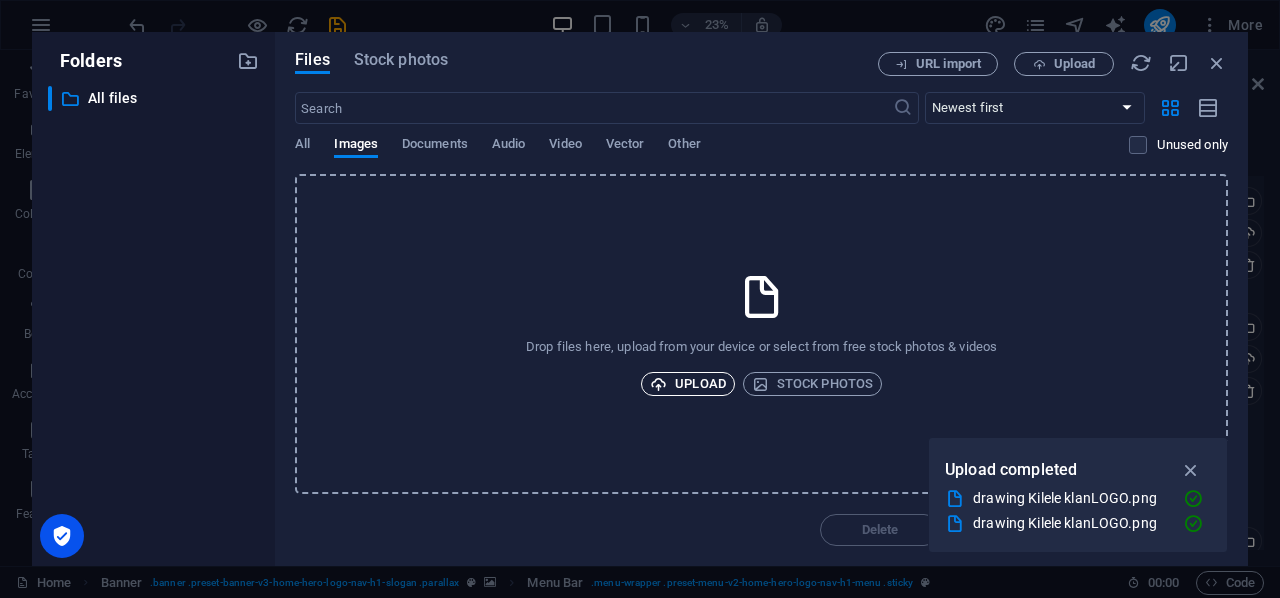 click on "Upload" at bounding box center [688, 384] 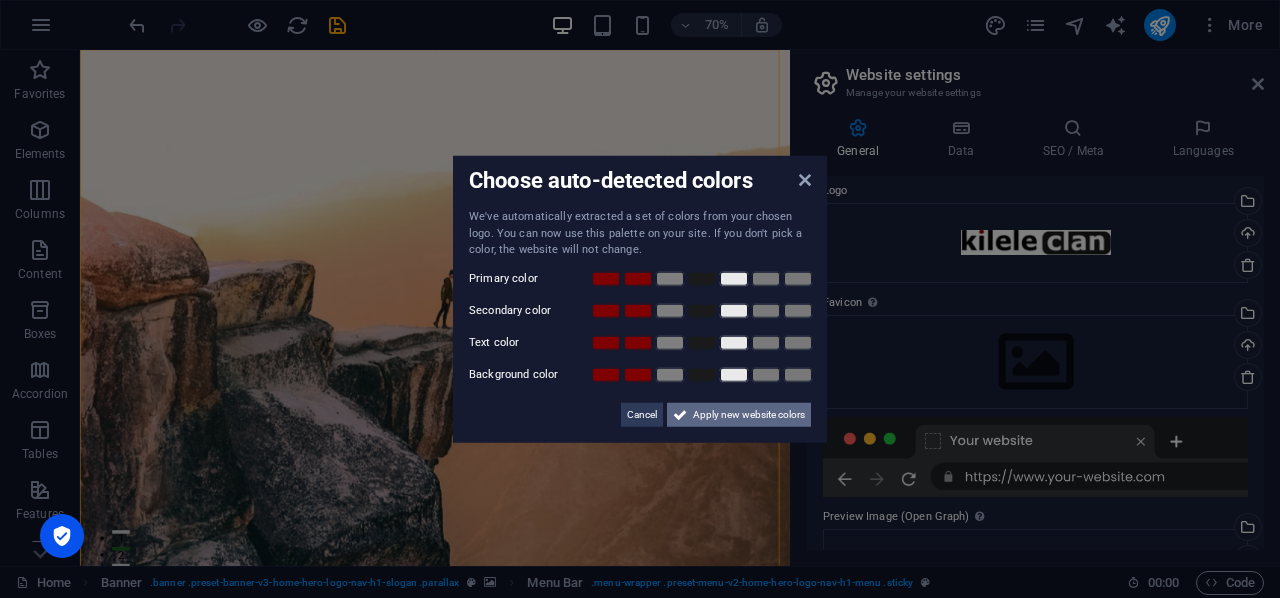 click on "Apply new website colors" at bounding box center [749, 414] 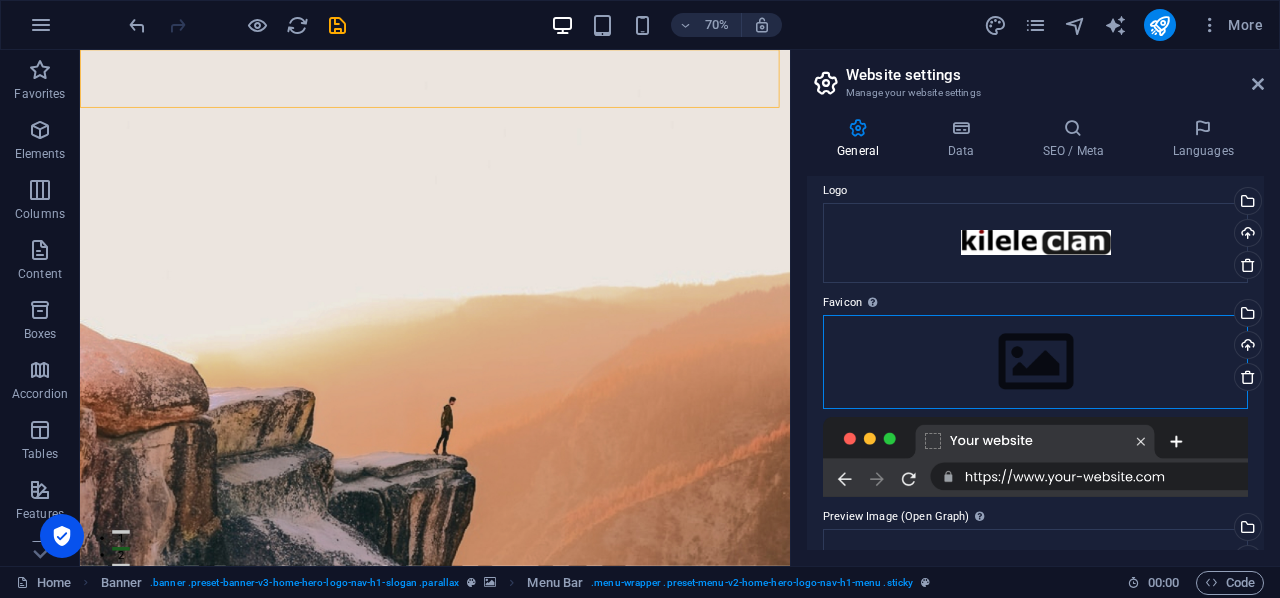 click on "Drag files here, click to choose files or select files from Files or our free stock photos & videos" at bounding box center [1035, 362] 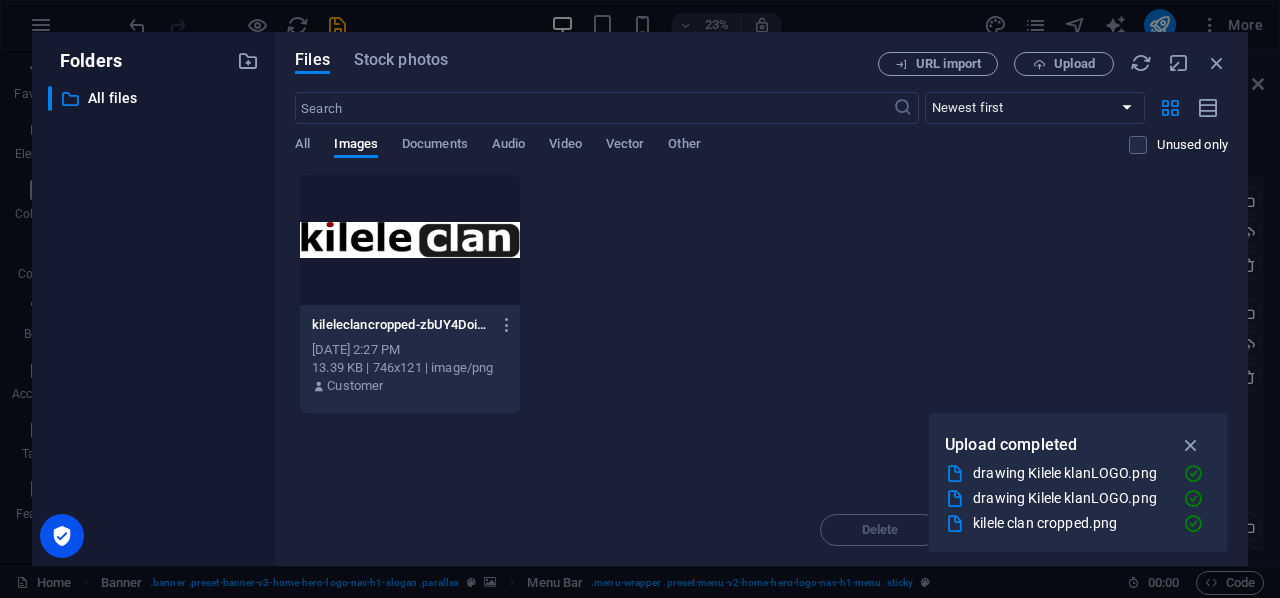 drag, startPoint x: 1261, startPoint y: 347, endPoint x: 983, endPoint y: 293, distance: 283.19604 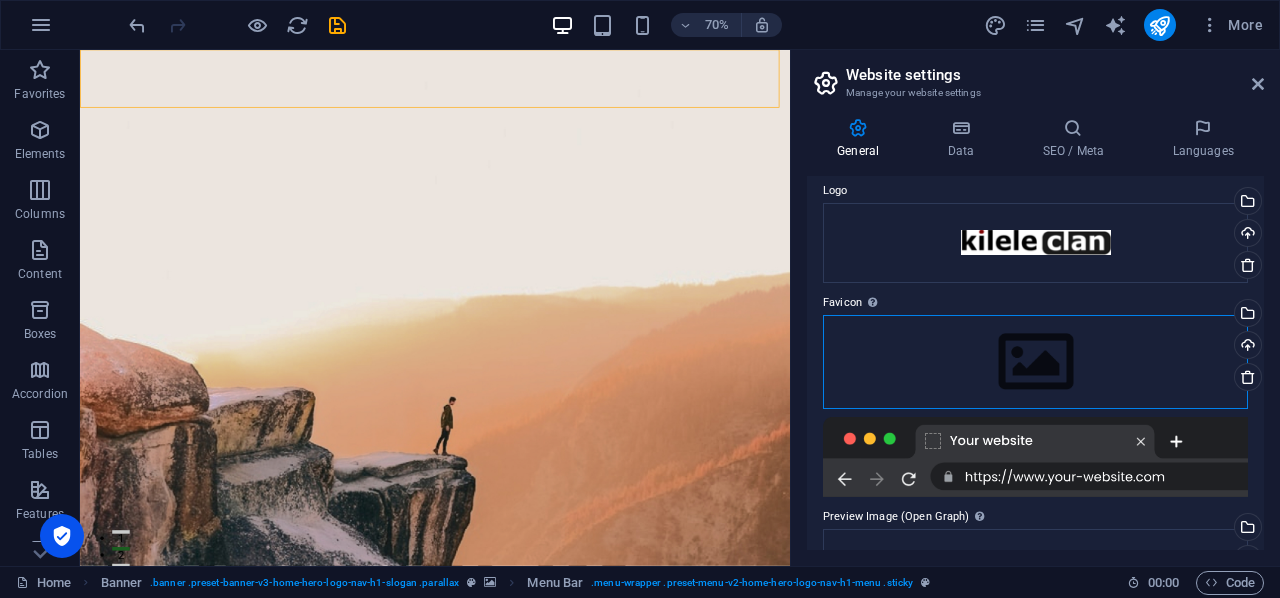click on "Drag files here, click to choose files or select files from Files or our free stock photos & videos" at bounding box center (1035, 362) 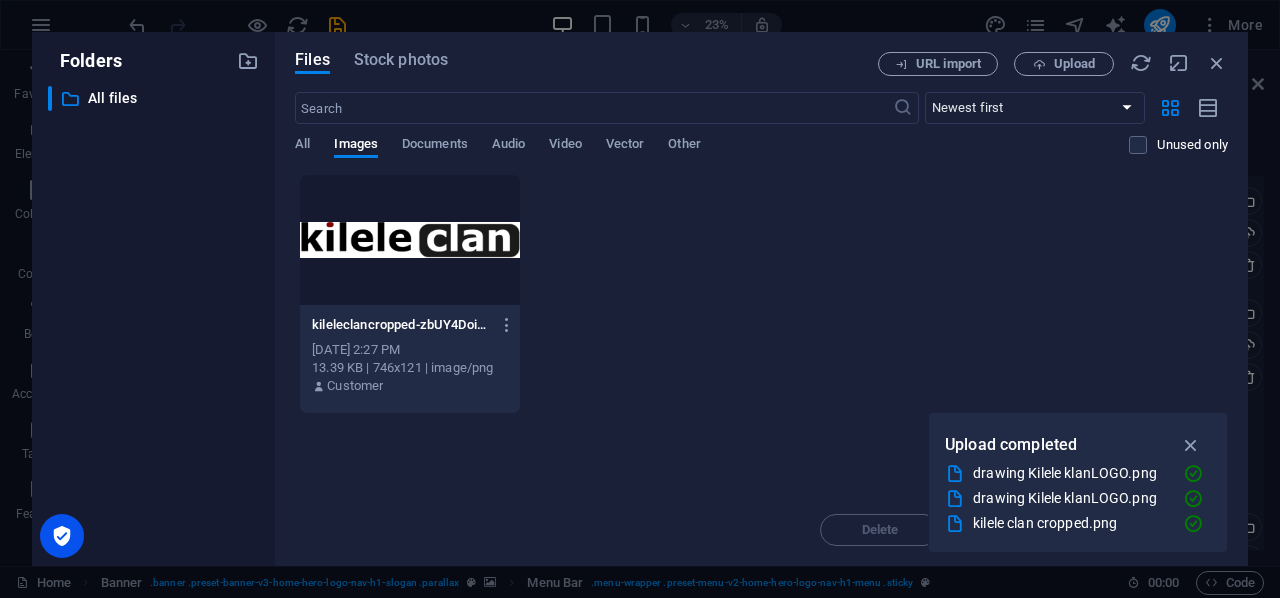 drag, startPoint x: 1259, startPoint y: 297, endPoint x: 1251, endPoint y: 289, distance: 11.313708 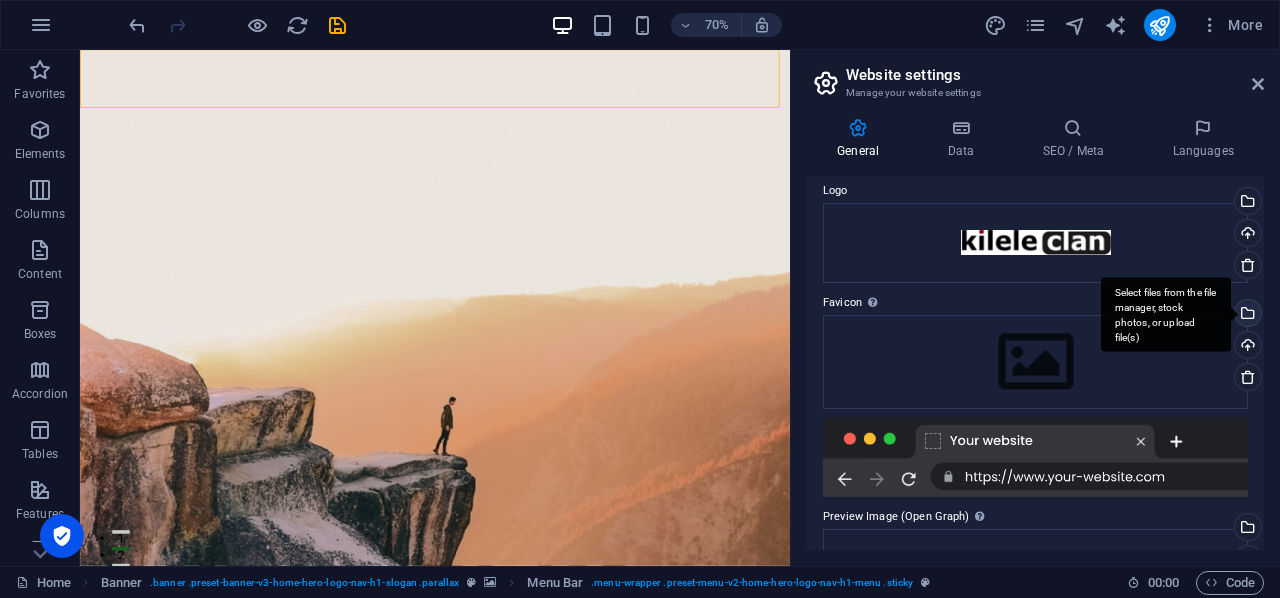 click on "Select files from the file manager, stock photos, or upload file(s)" at bounding box center (1166, 314) 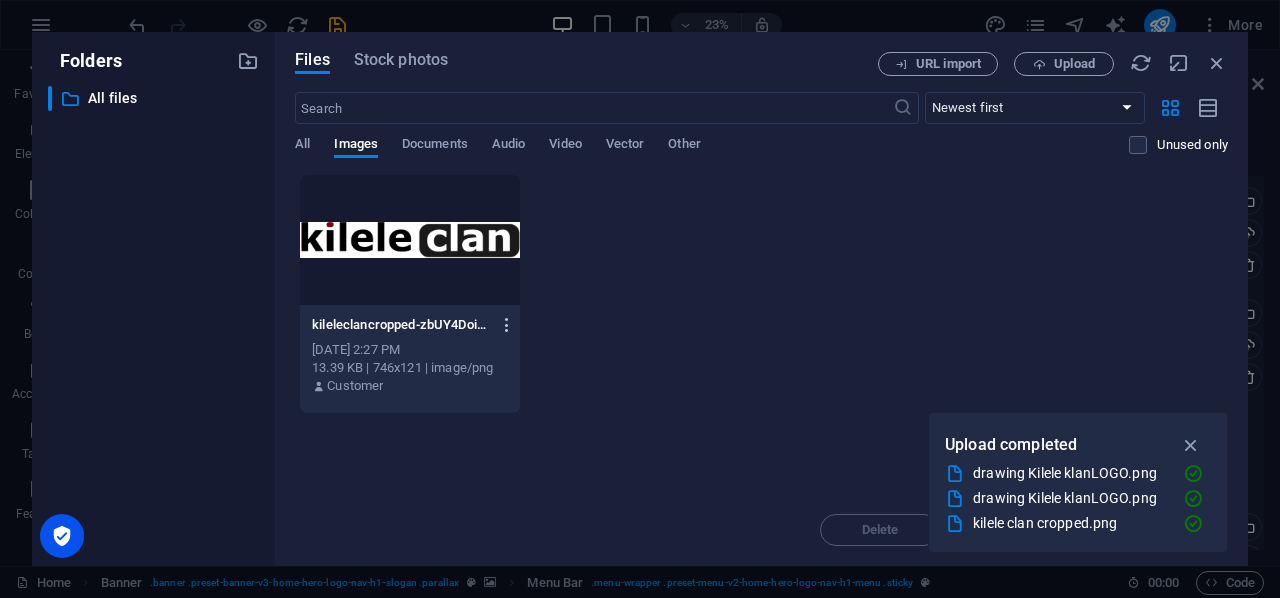 click at bounding box center [507, 325] 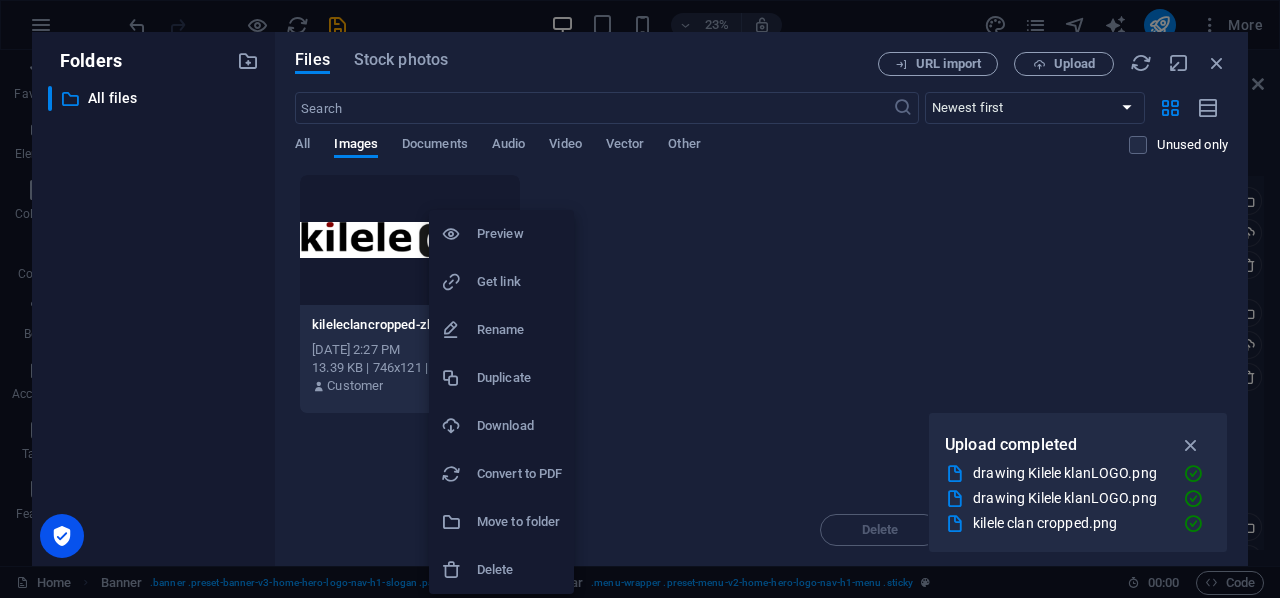 click at bounding box center (640, 299) 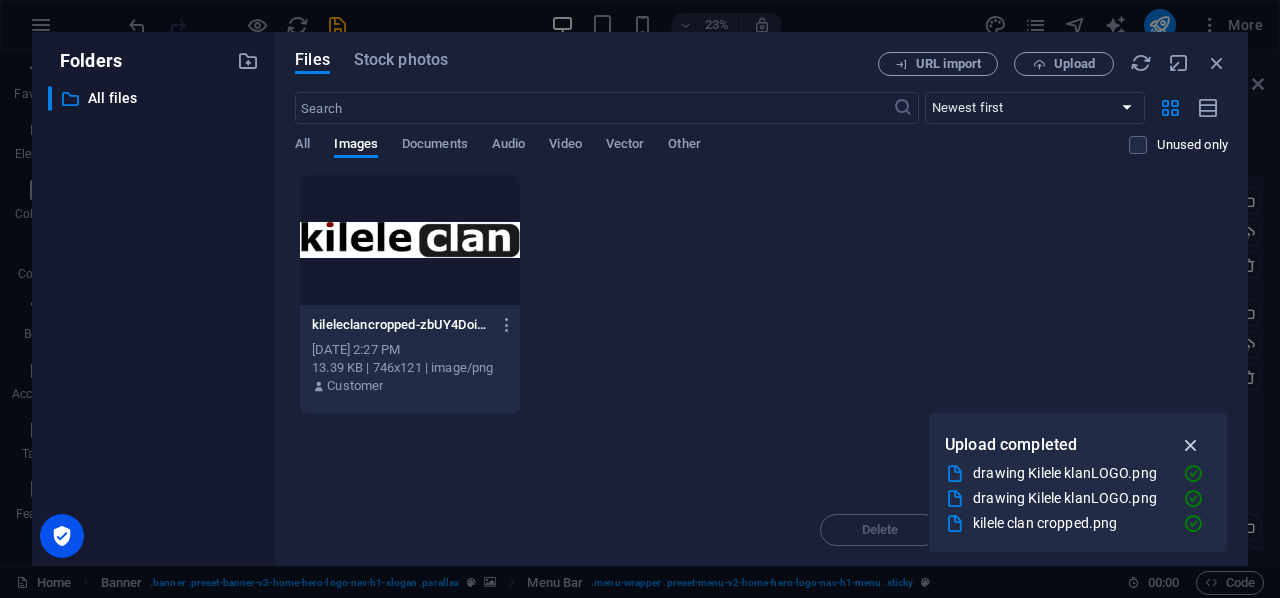 click at bounding box center [1191, 445] 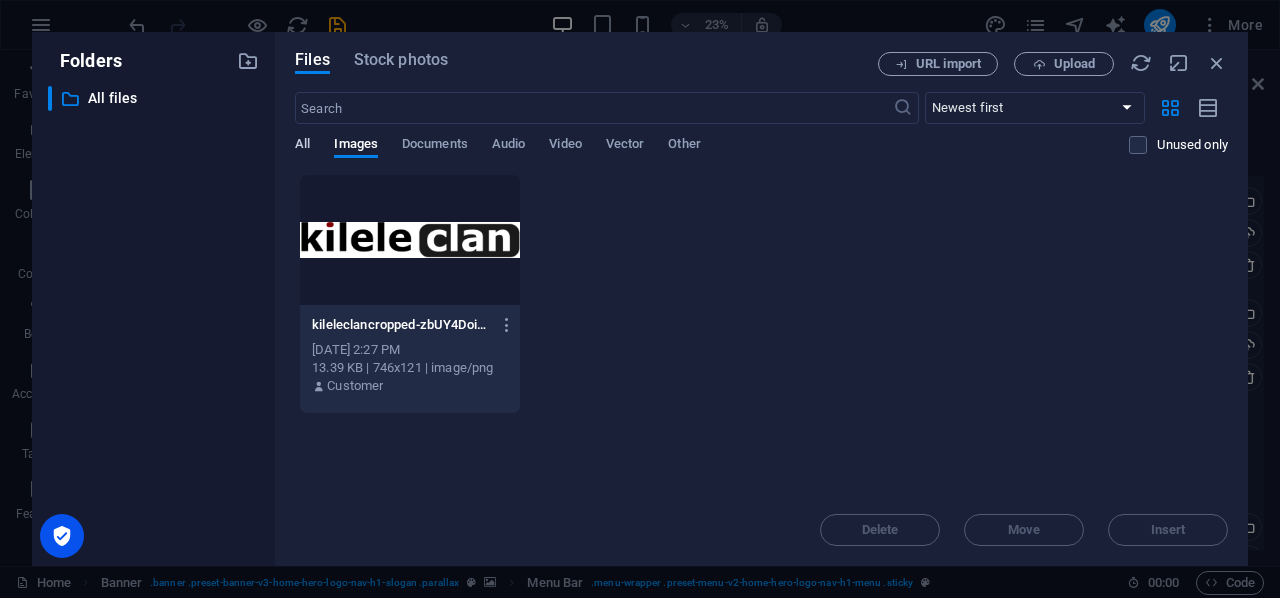 click on "All" at bounding box center [302, 146] 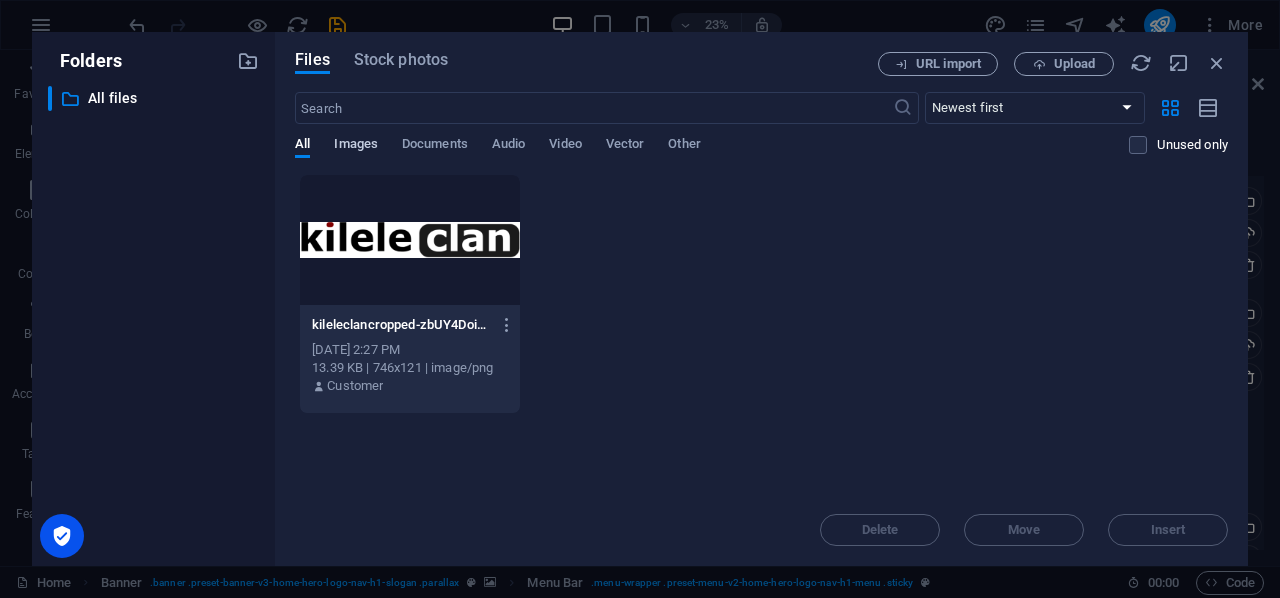 click on "Images" at bounding box center [356, 146] 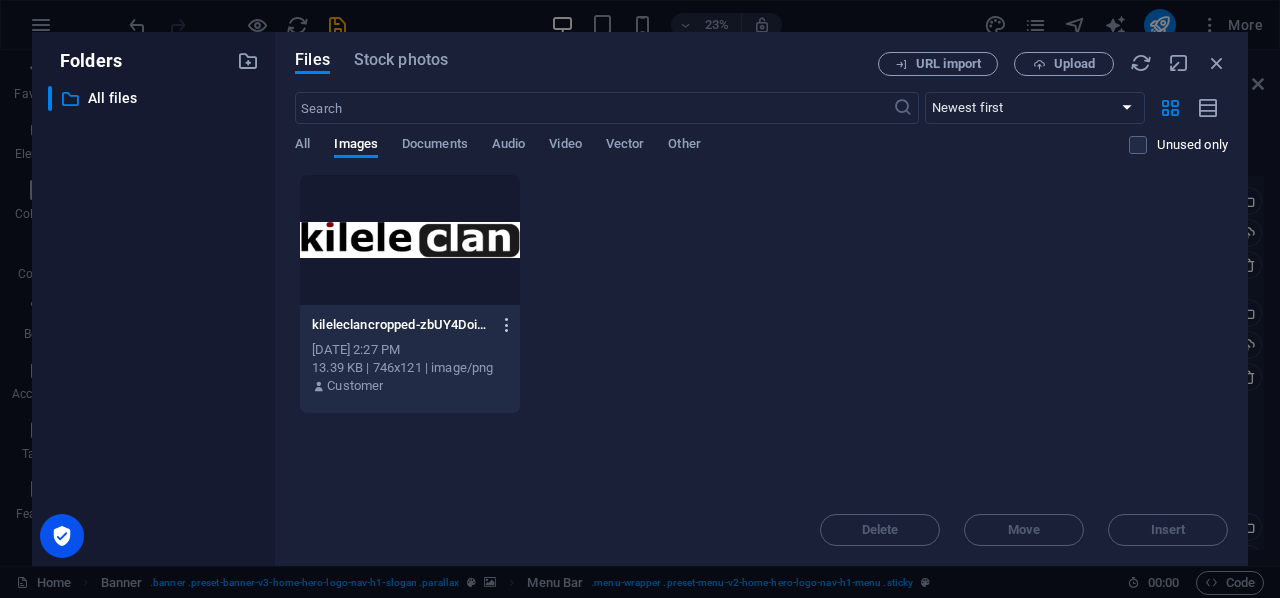 click at bounding box center (507, 325) 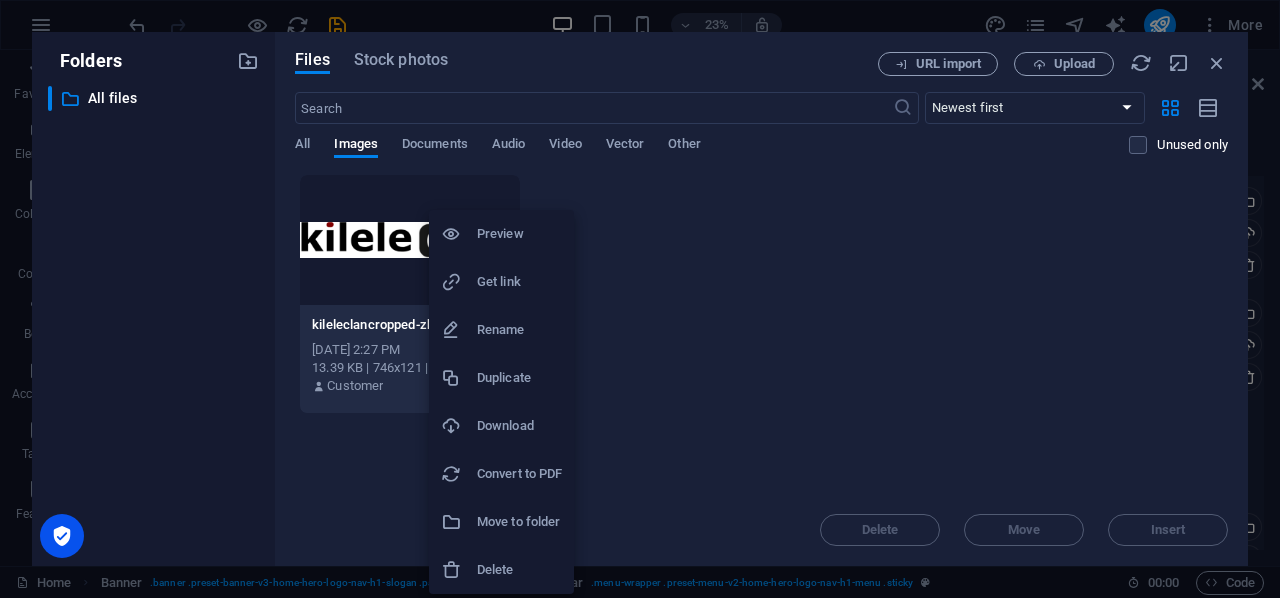click at bounding box center [640, 299] 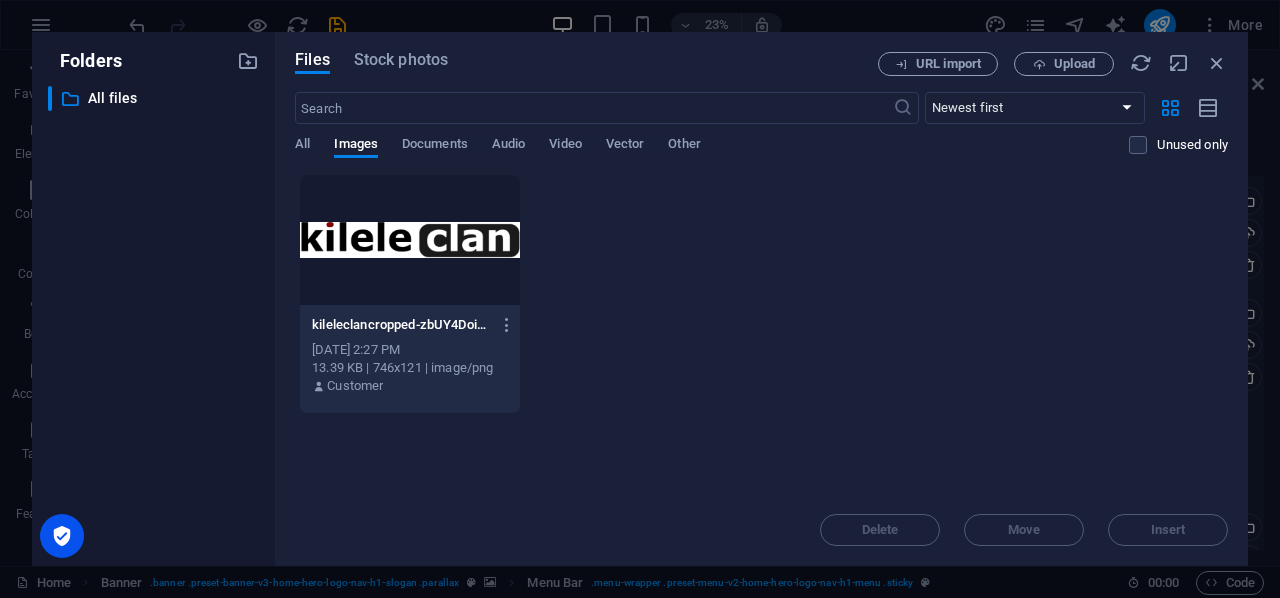 click on "Delete Move Insert" at bounding box center (761, 520) 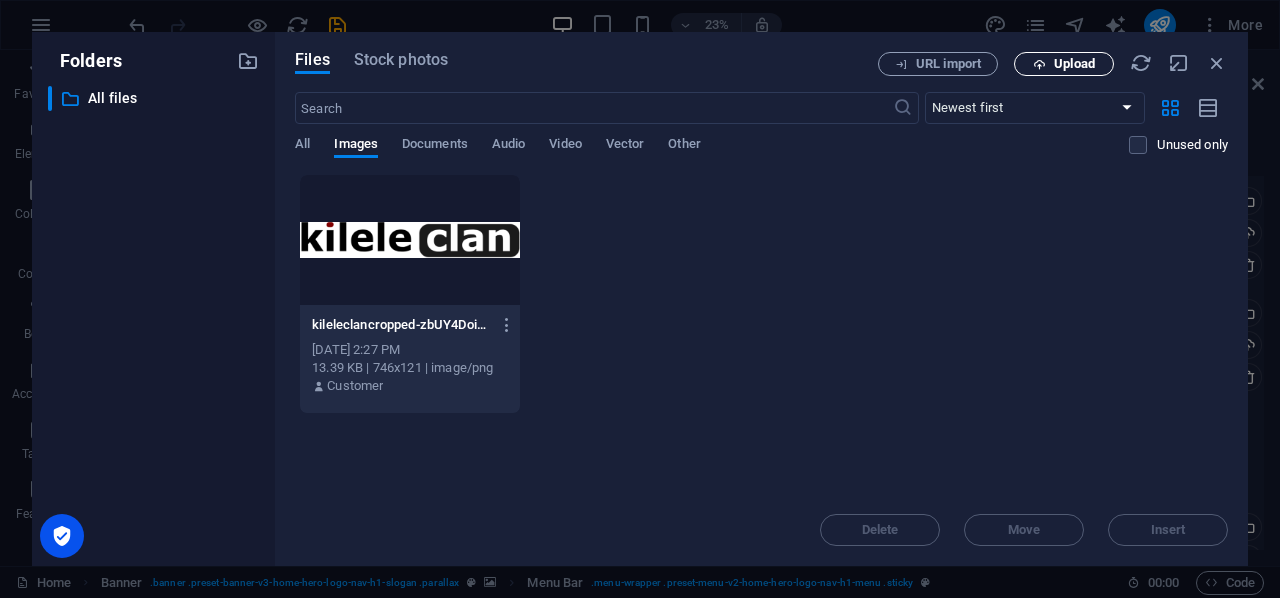 click on "Upload" at bounding box center [1064, 64] 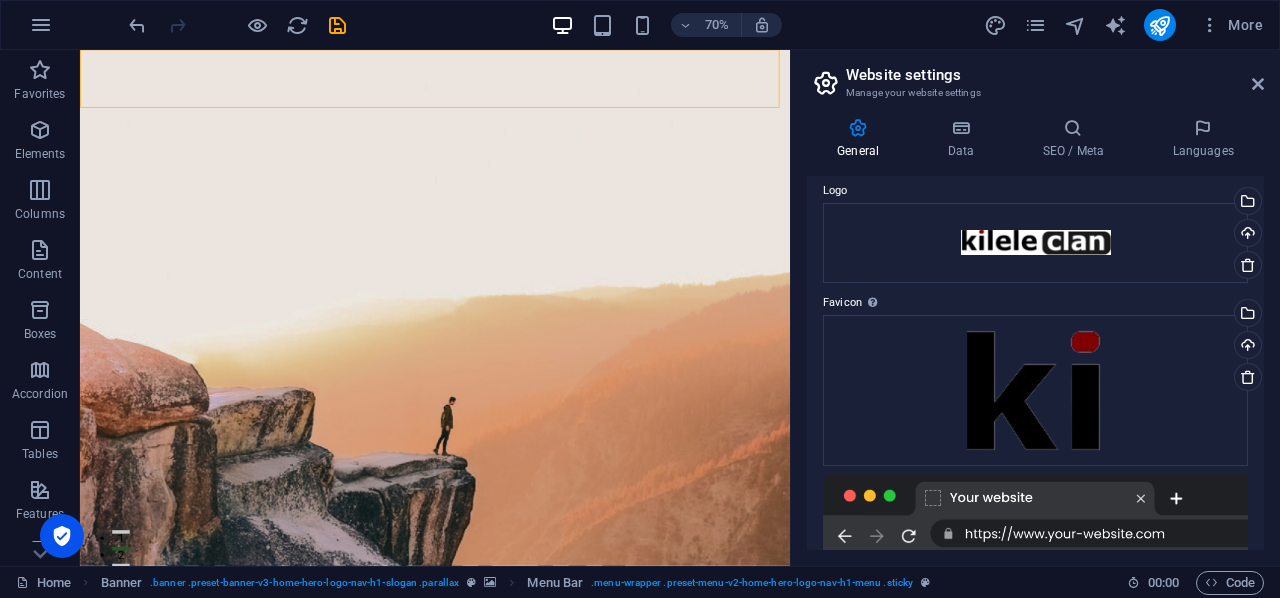 drag, startPoint x: 1264, startPoint y: 354, endPoint x: 1279, endPoint y: 411, distance: 58.940647 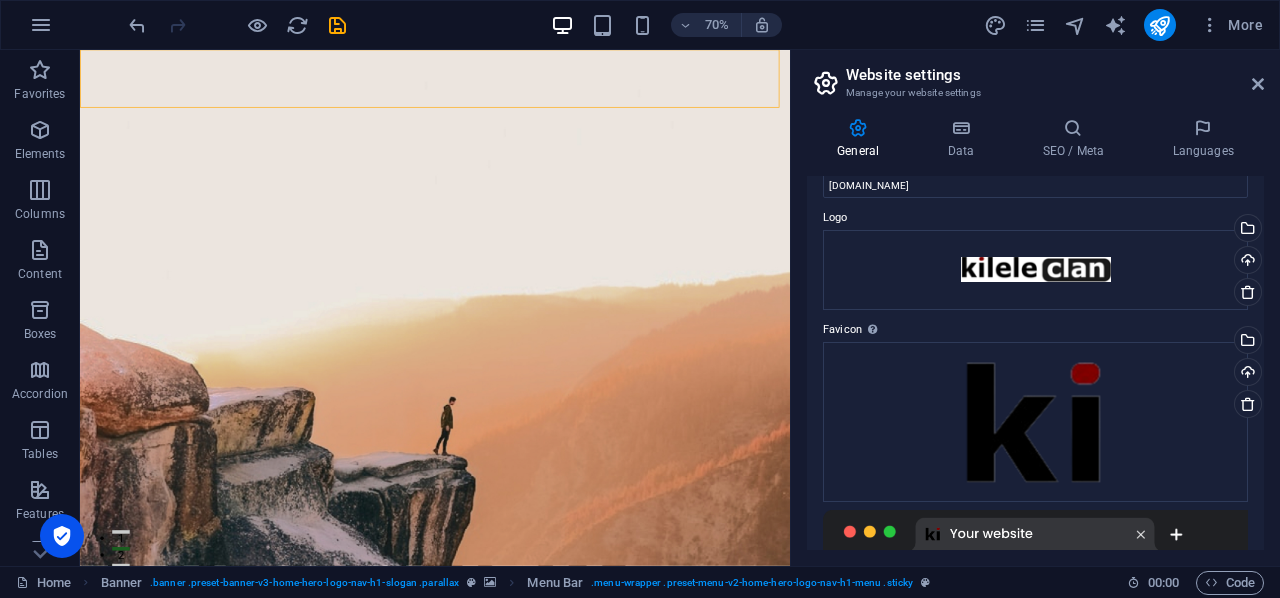 scroll, scrollTop: 0, scrollLeft: 0, axis: both 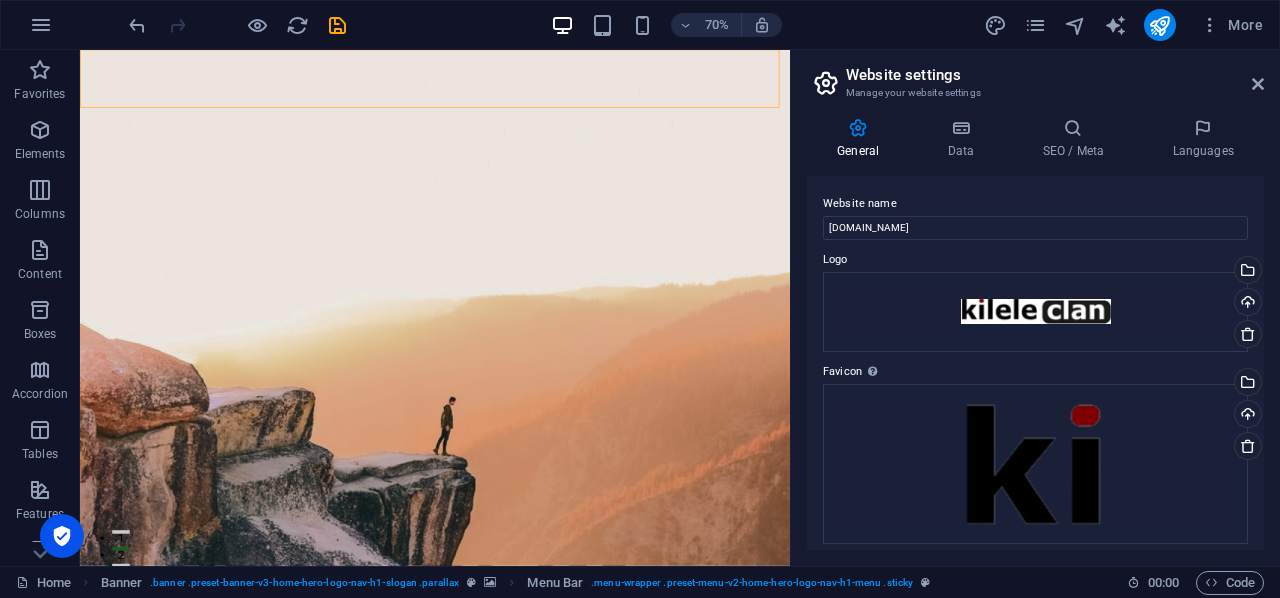 drag, startPoint x: 1089, startPoint y: 148, endPoint x: 891, endPoint y: 129, distance: 198.90953 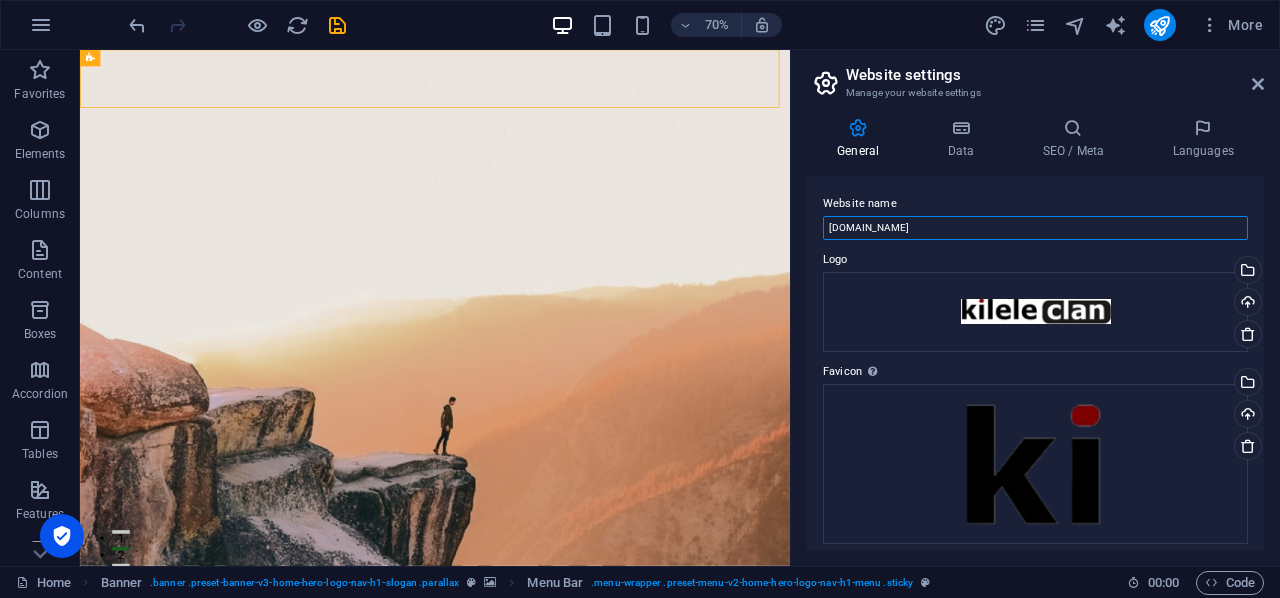 click on "[DOMAIN_NAME]" at bounding box center (1035, 228) 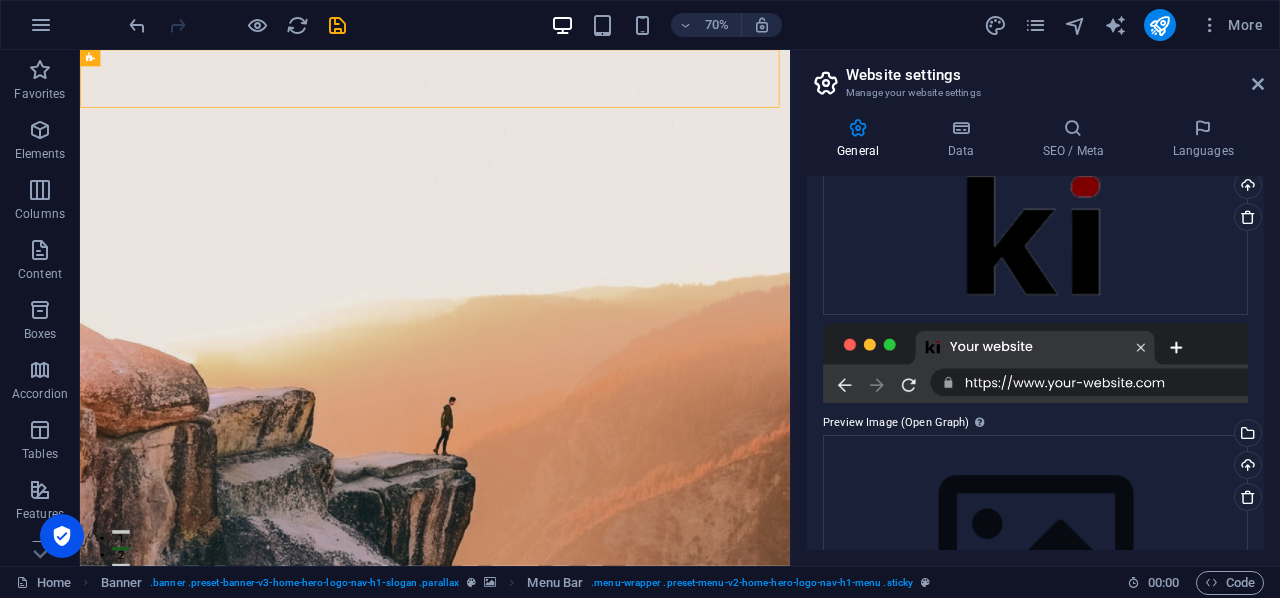 scroll, scrollTop: 0, scrollLeft: 0, axis: both 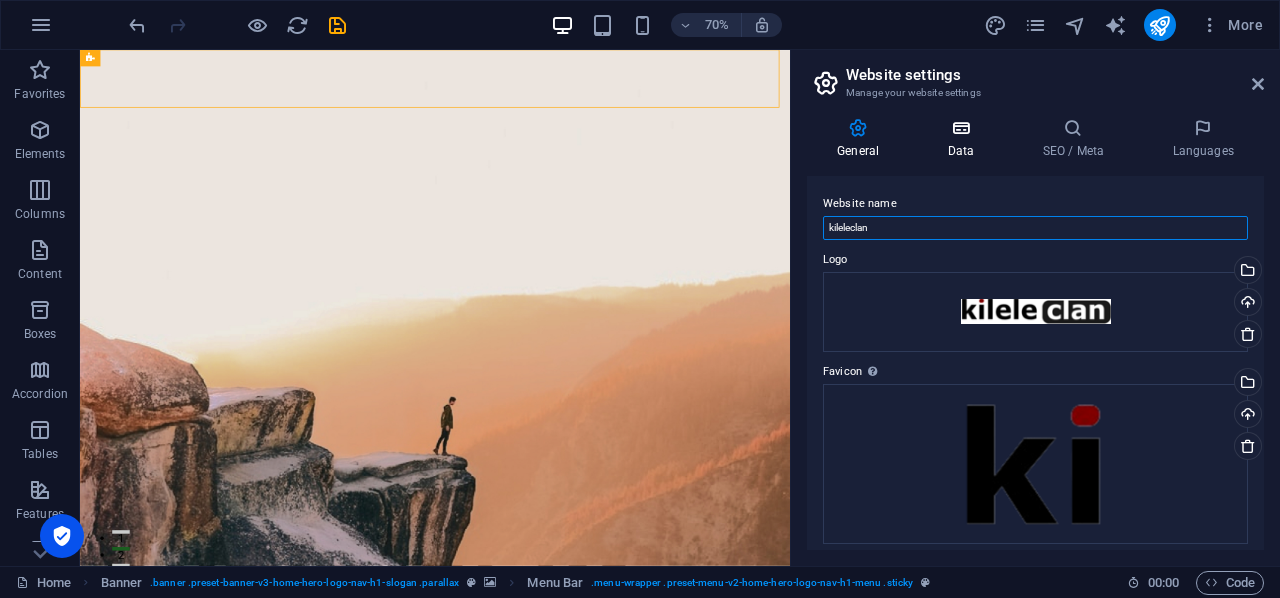 type on "kileleclan" 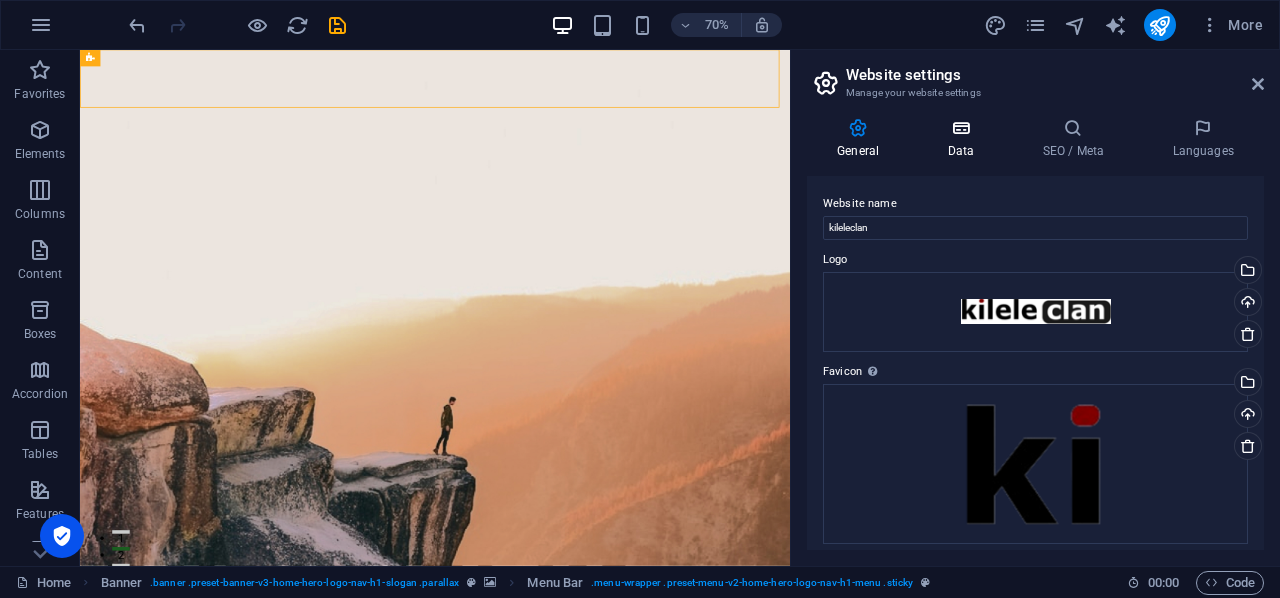 click on "Data" at bounding box center (964, 139) 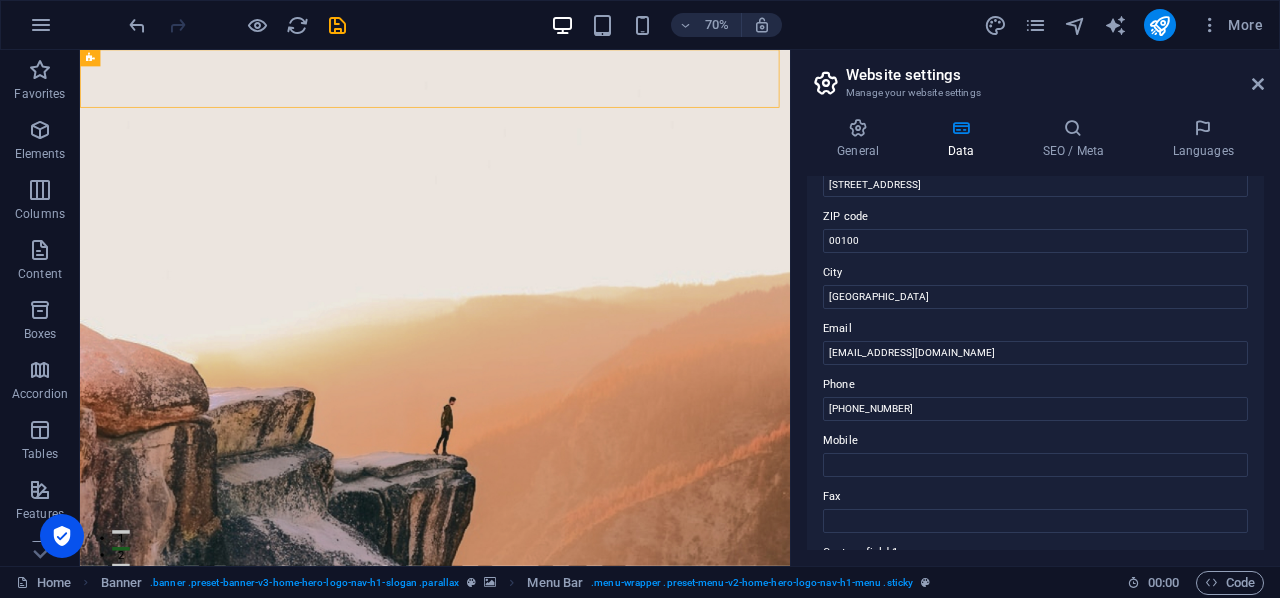 scroll, scrollTop: 256, scrollLeft: 0, axis: vertical 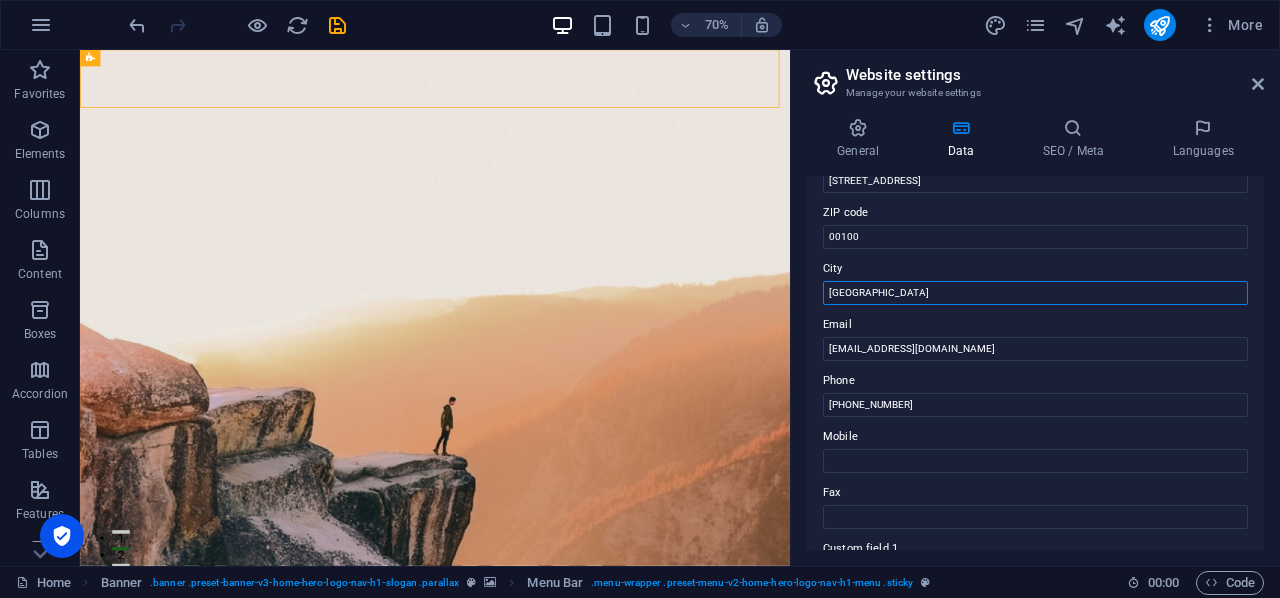 click on "[GEOGRAPHIC_DATA]" at bounding box center (1035, 293) 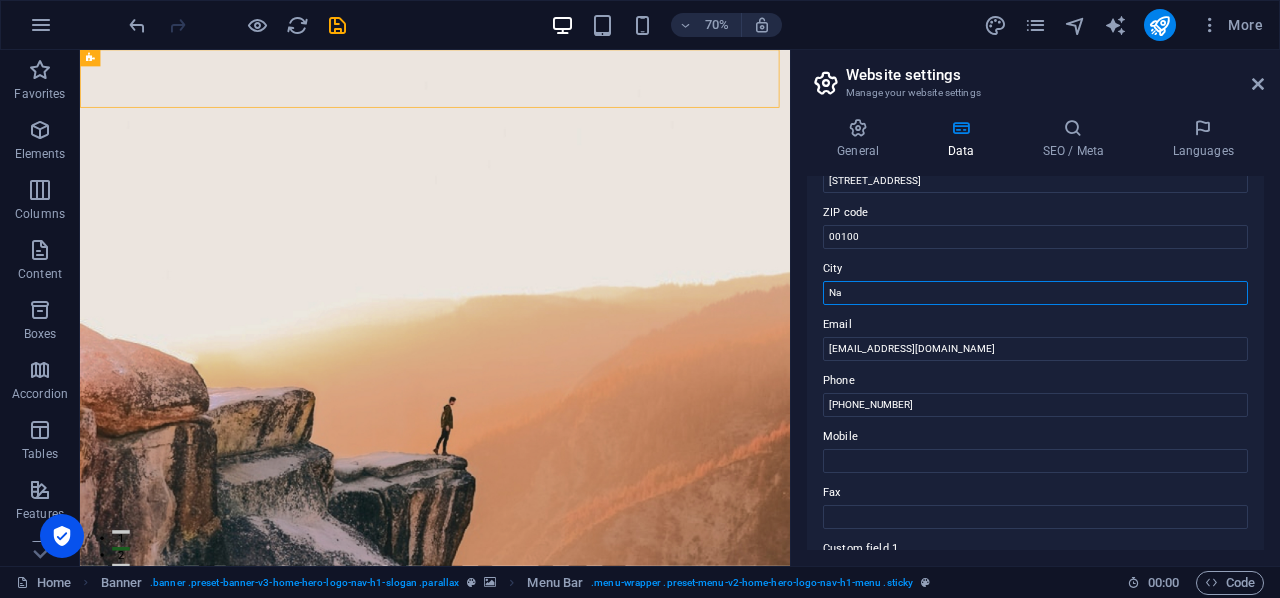 type on "[PERSON_NAME]" 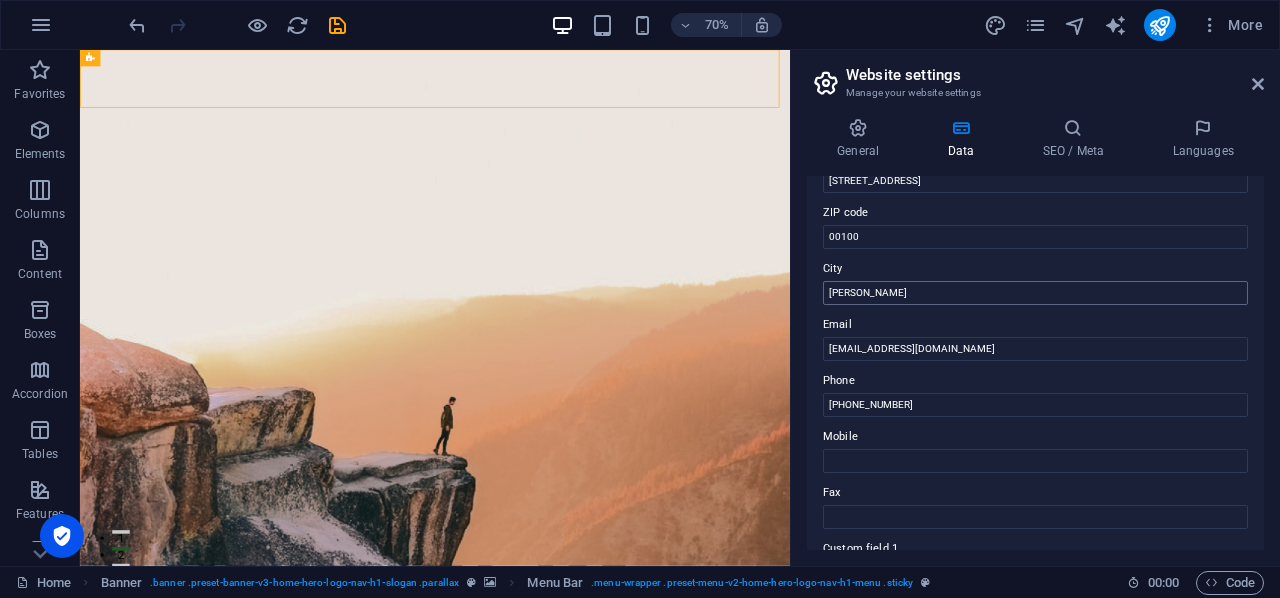 type on "[PERSON_NAME]" 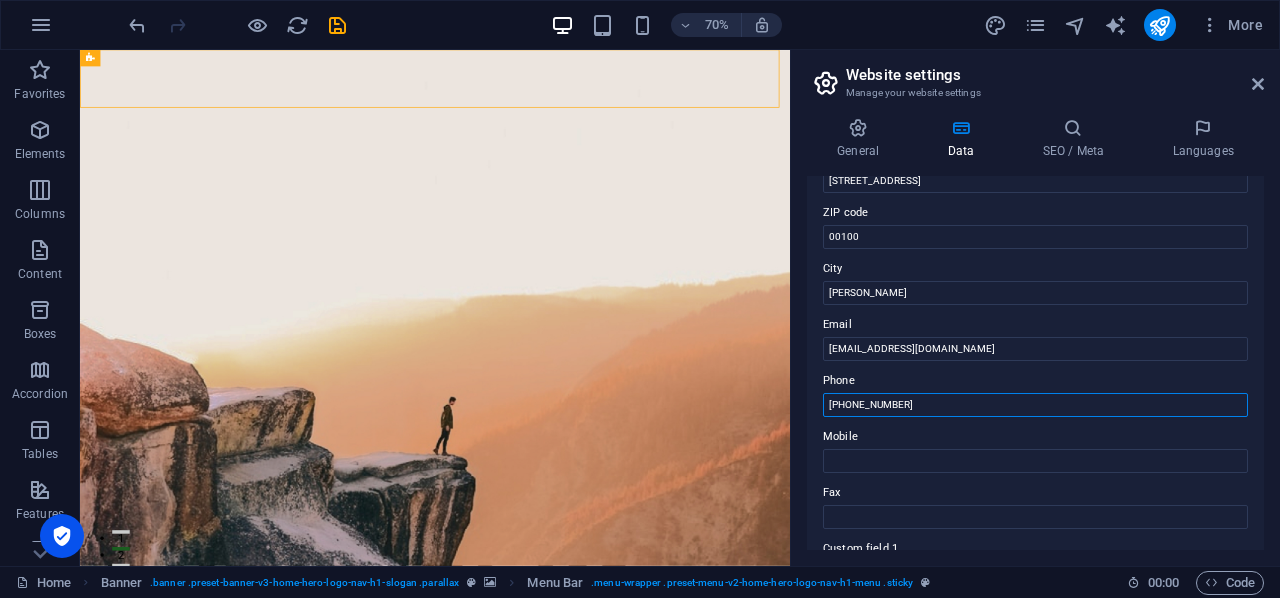 click on "[PHONE_NUMBER]" at bounding box center [1035, 405] 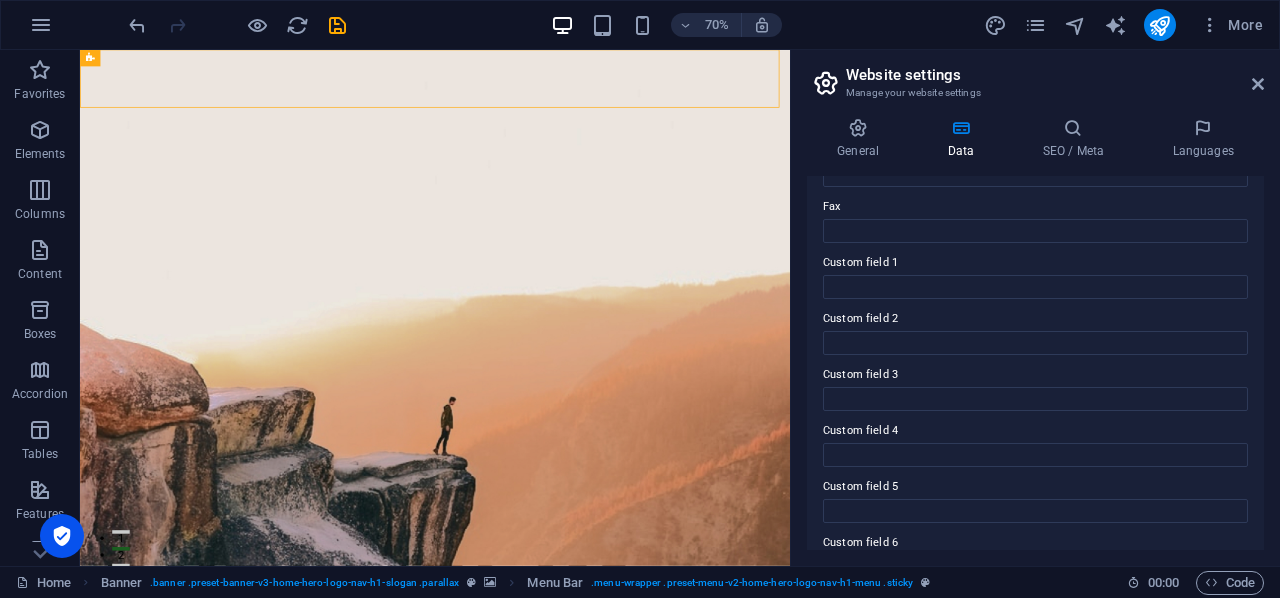 scroll, scrollTop: 547, scrollLeft: 0, axis: vertical 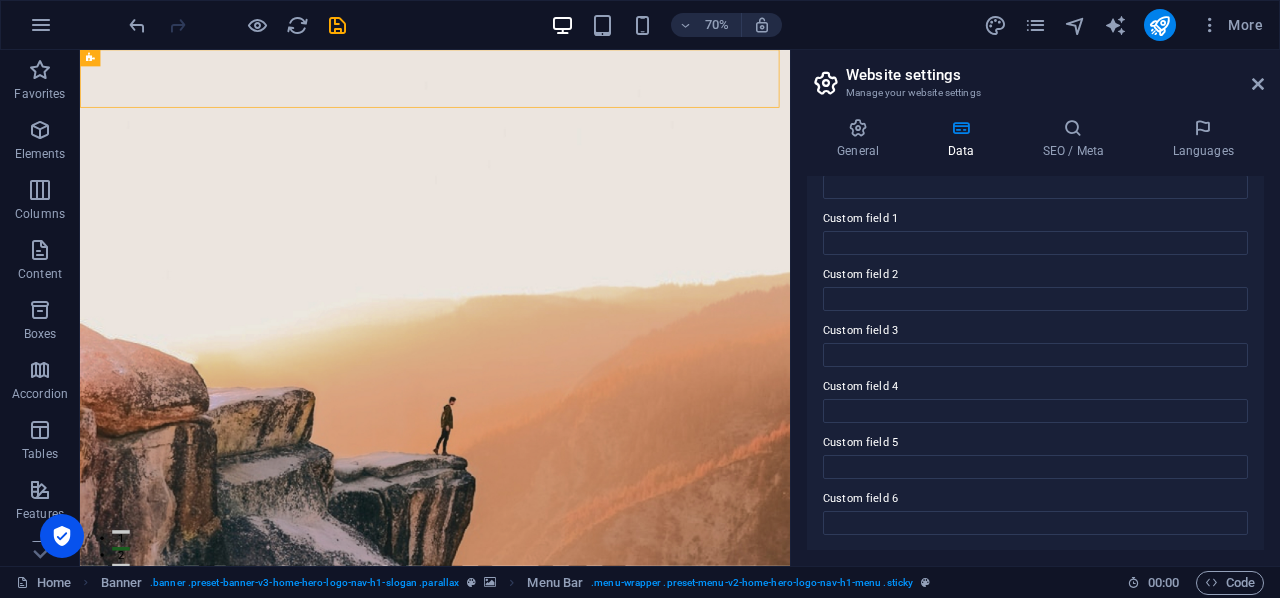 type on "[PHONE_NUMBER]" 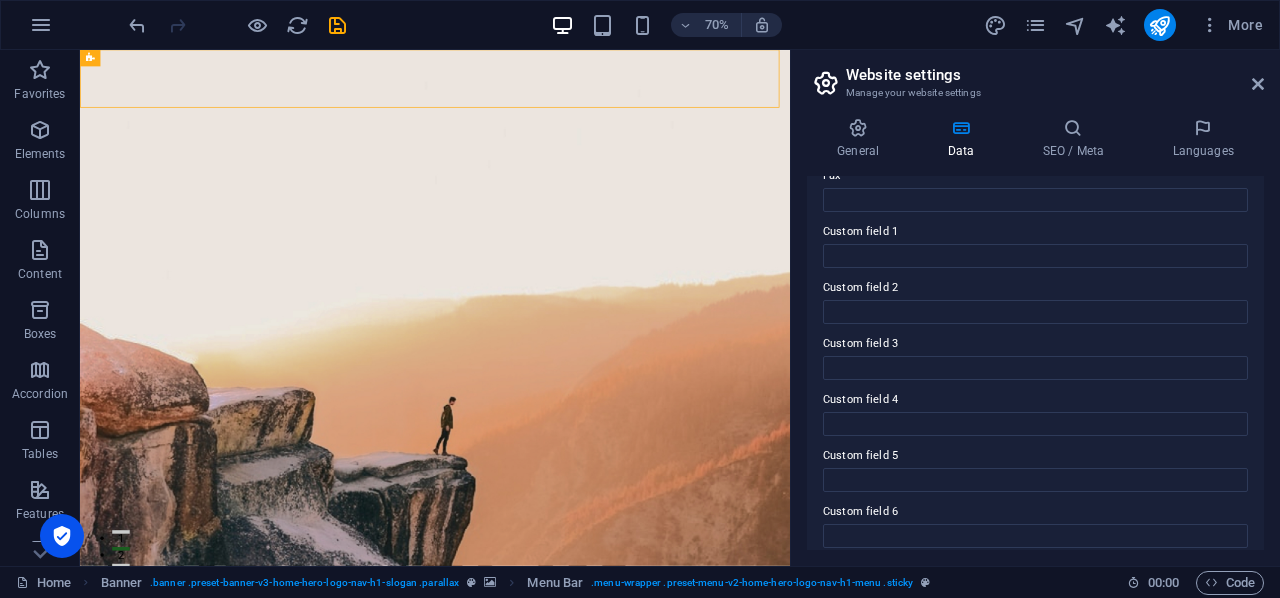 scroll, scrollTop: 586, scrollLeft: 0, axis: vertical 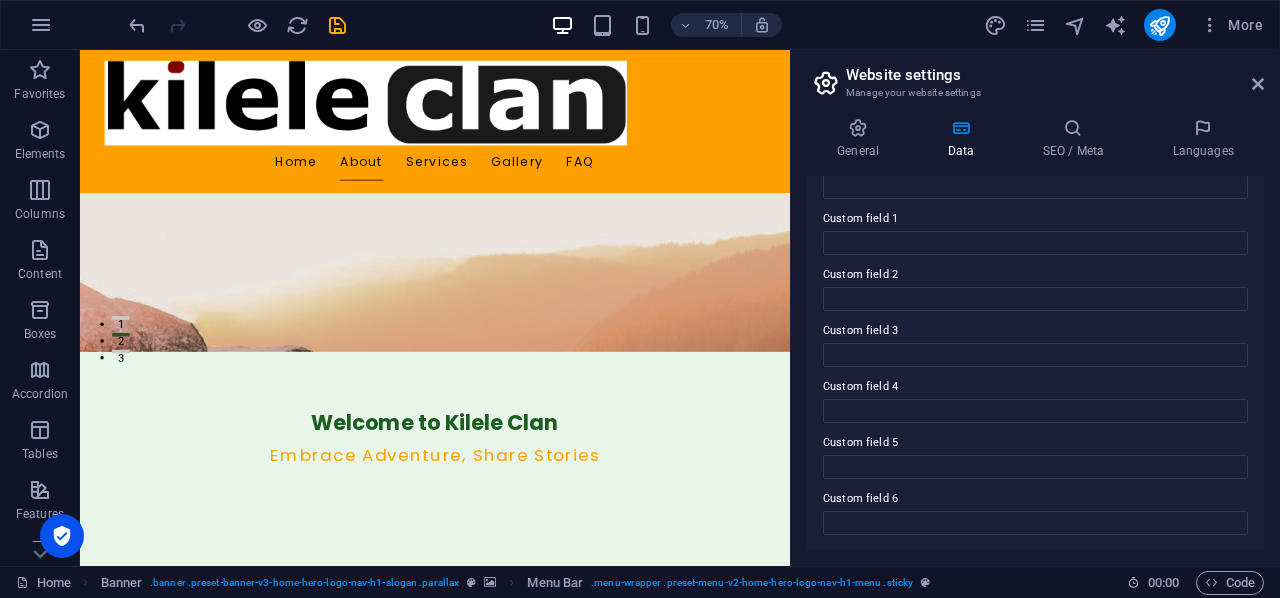 drag, startPoint x: 1085, startPoint y: 185, endPoint x: 878, endPoint y: 241, distance: 214.44113 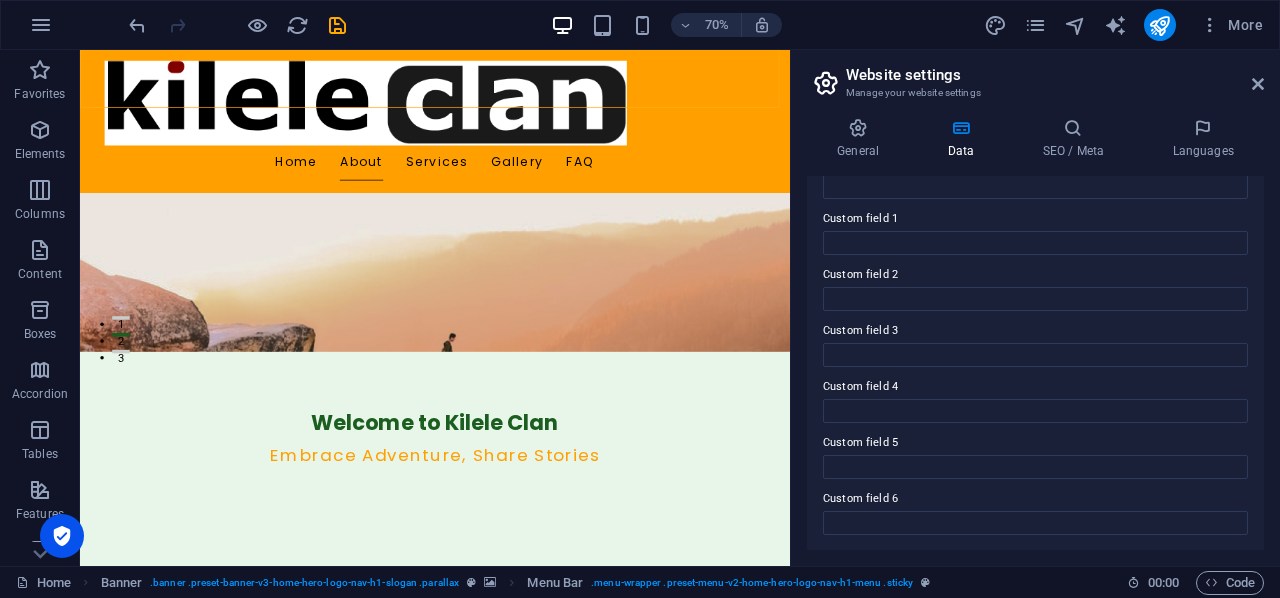 scroll, scrollTop: 360, scrollLeft: 0, axis: vertical 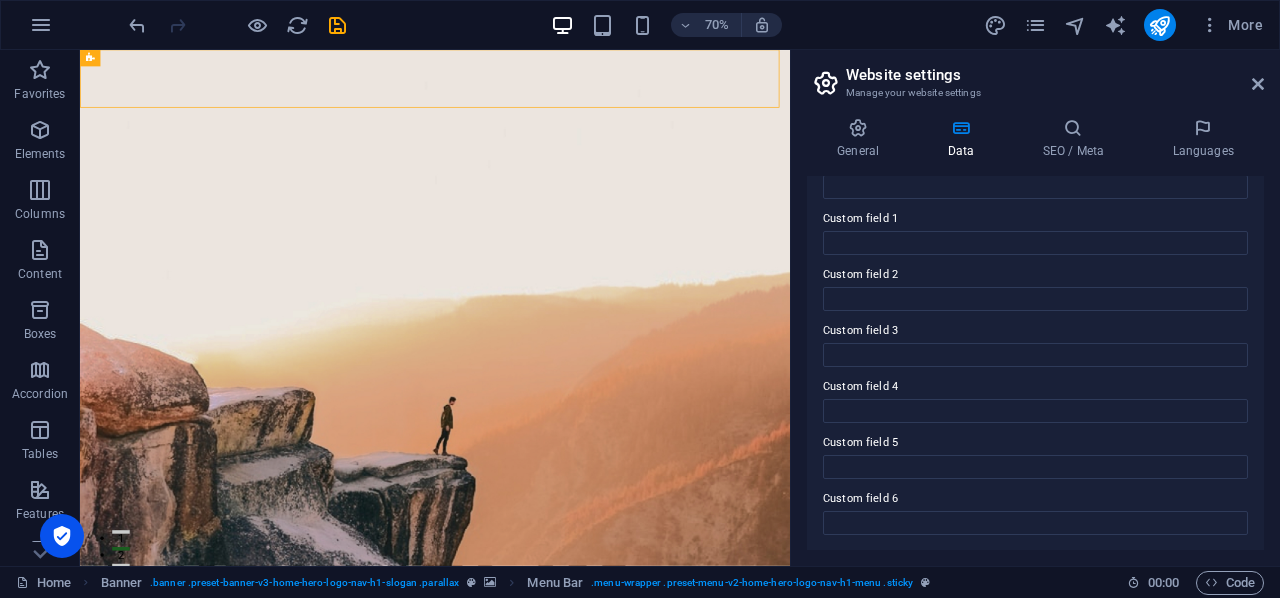drag, startPoint x: 1087, startPoint y: 213, endPoint x: 924, endPoint y: 125, distance: 185.23769 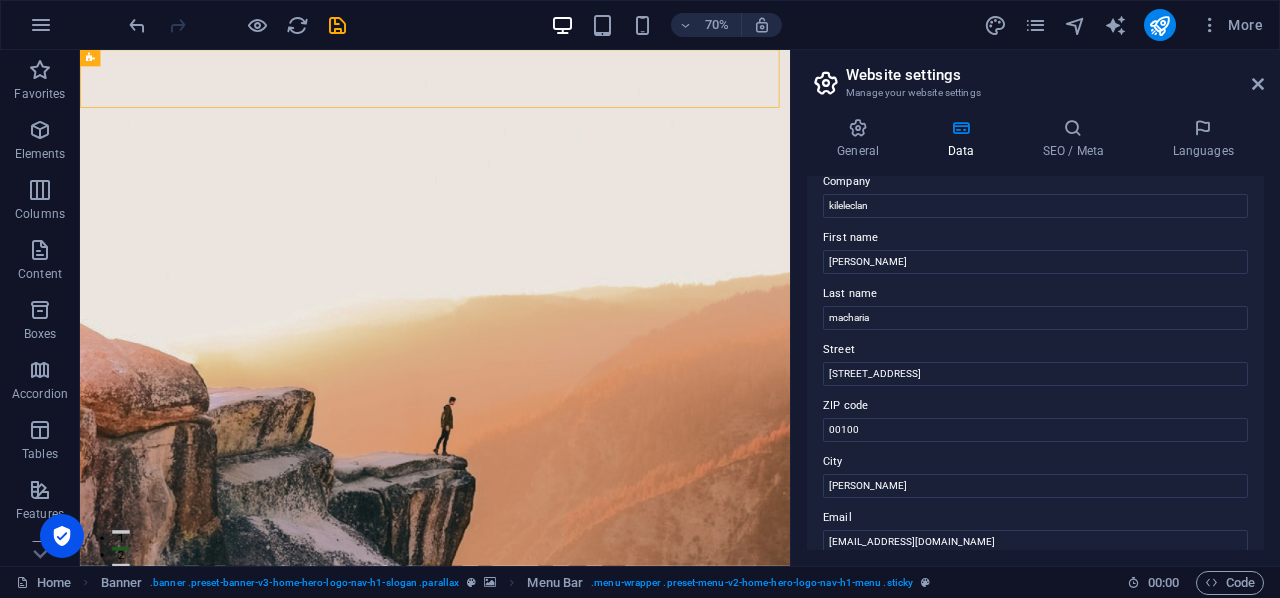 scroll, scrollTop: 0, scrollLeft: 0, axis: both 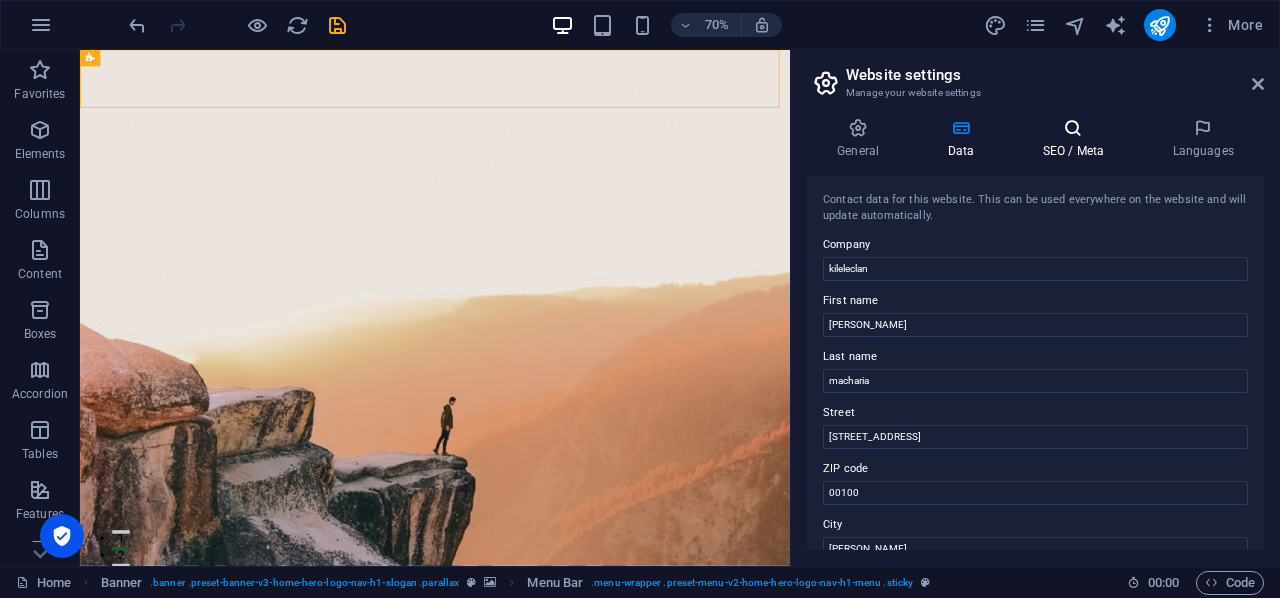 click at bounding box center [1073, 128] 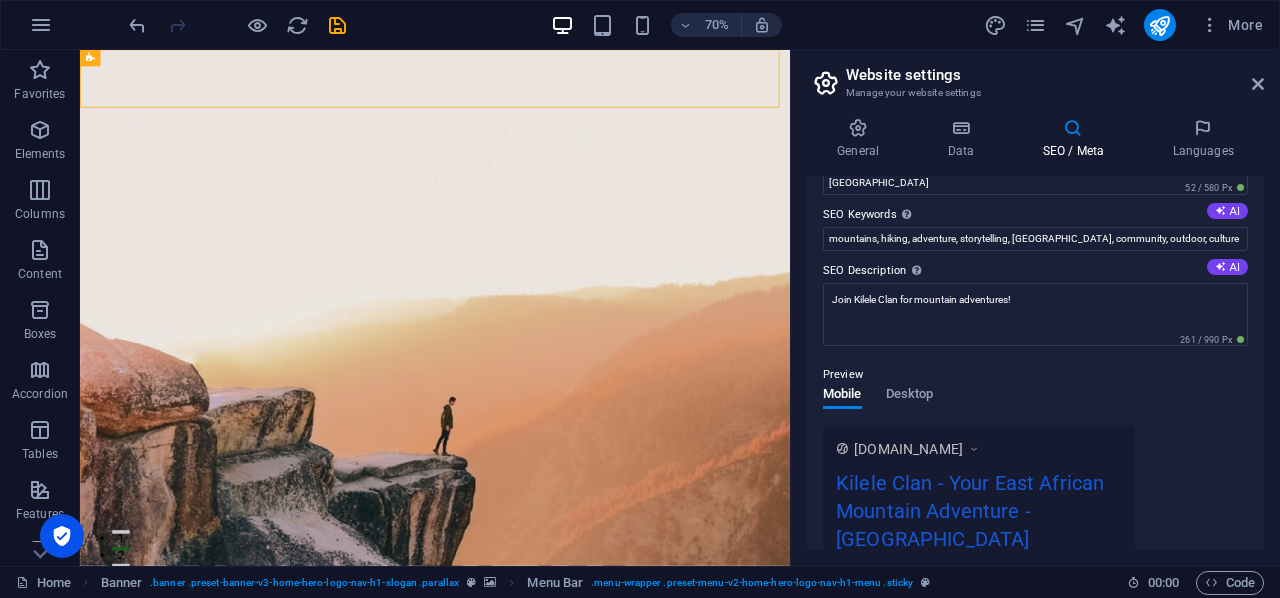 scroll, scrollTop: 0, scrollLeft: 0, axis: both 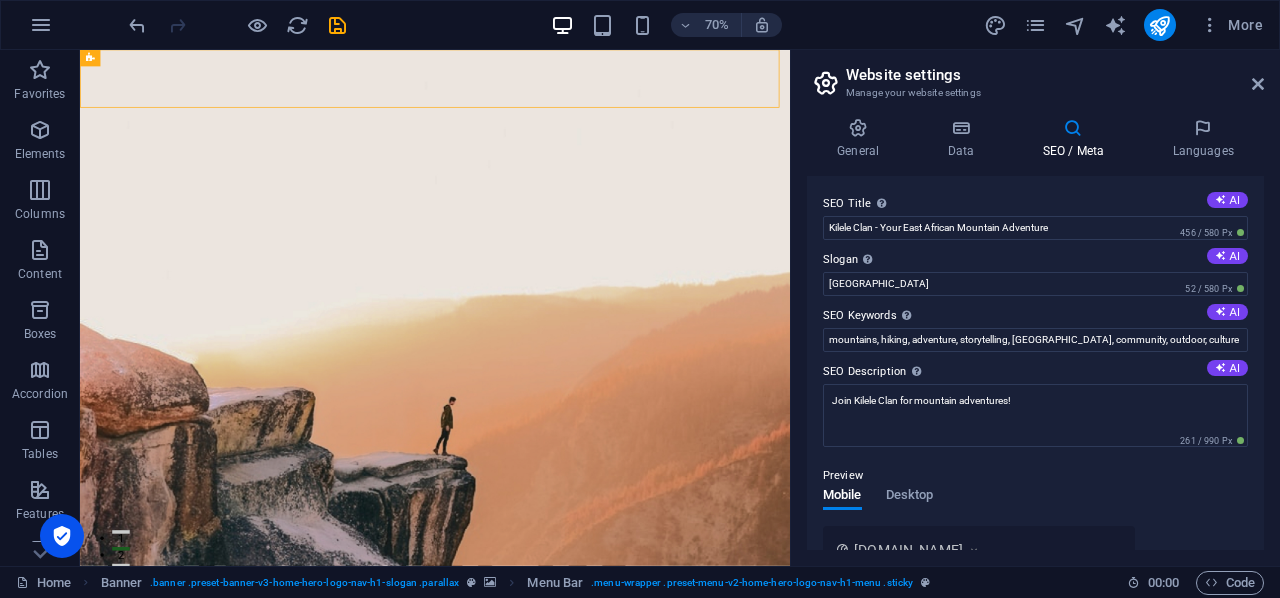 click on "General  Data  SEO / Meta  Languages Website name kileleclan Logo Drag files here, click to choose files or select files from Files or our free stock photos & videos Select files from the file manager, stock photos, or upload file(s) Upload Favicon Set the favicon of your website here. A favicon is a small icon shown in the browser tab next to your website title. It helps visitors identify your website. Drag files here, click to choose files or select files from Files or our free stock photos & videos Select files from the file manager, stock photos, or upload file(s) Upload Preview Image (Open Graph) This image will be shown when the website is shared on social networks Drag files here, click to choose files or select files from Files or our free stock photos & videos Select files from the file manager, stock photos, or upload file(s) Upload Contact data for this website. This can be used everywhere on the website and will update automatically. Company kileleclan First name [PERSON_NAME] Last name [PERSON_NAME][GEOGRAPHIC_DATA]" at bounding box center [1035, 334] 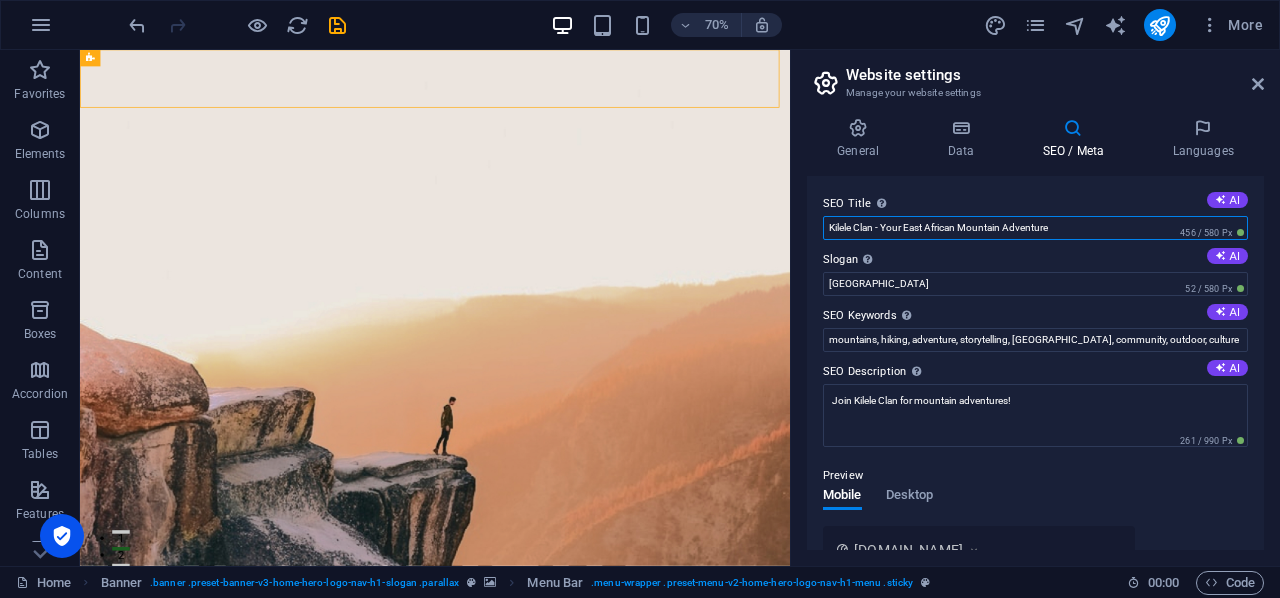 click on "Kilele Clan - Your East African Mountain Adventure" at bounding box center (1035, 228) 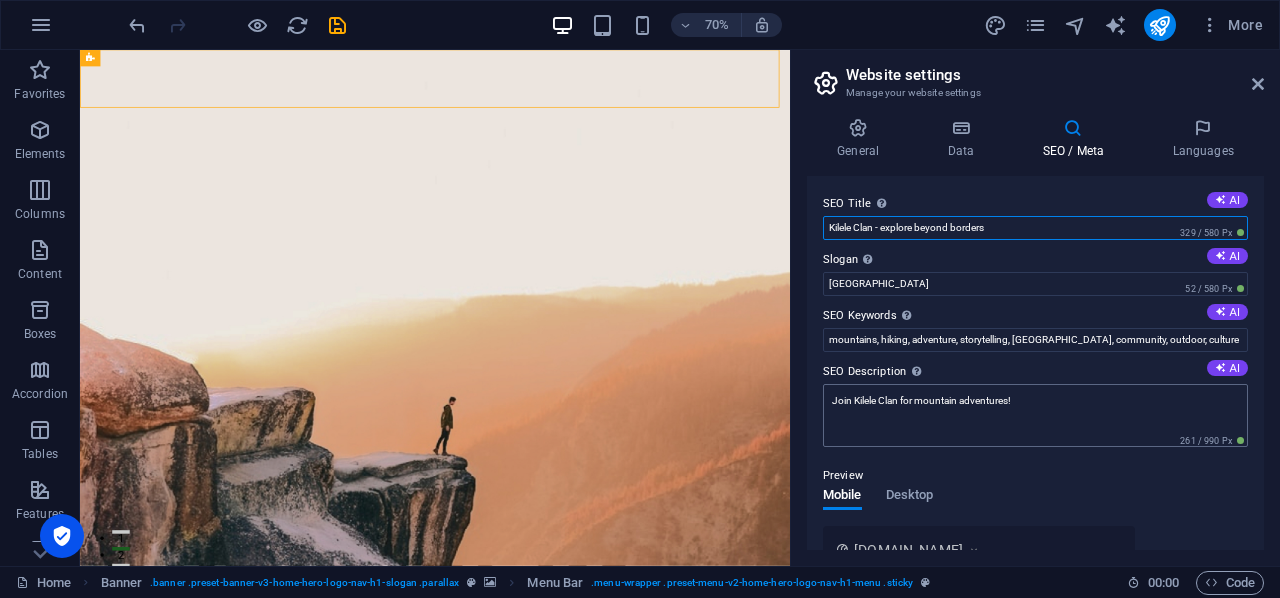 type on "Kilele Clan - explore beyond borders" 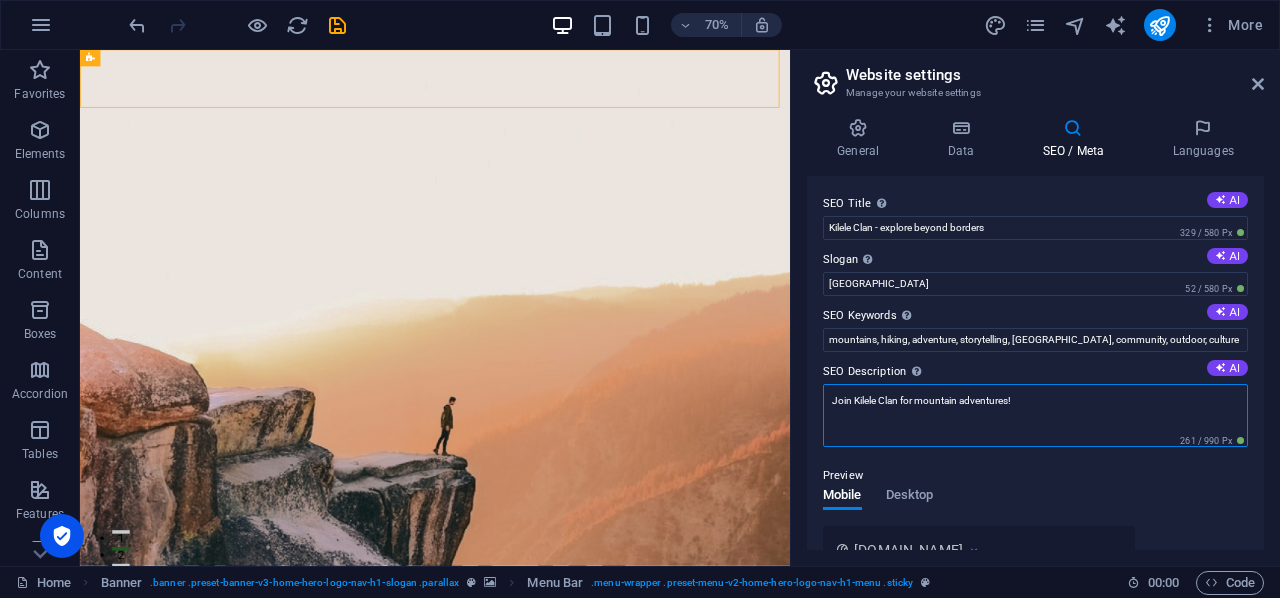 click on "Join Kilele Clan for mountain adventures!" at bounding box center [1035, 415] 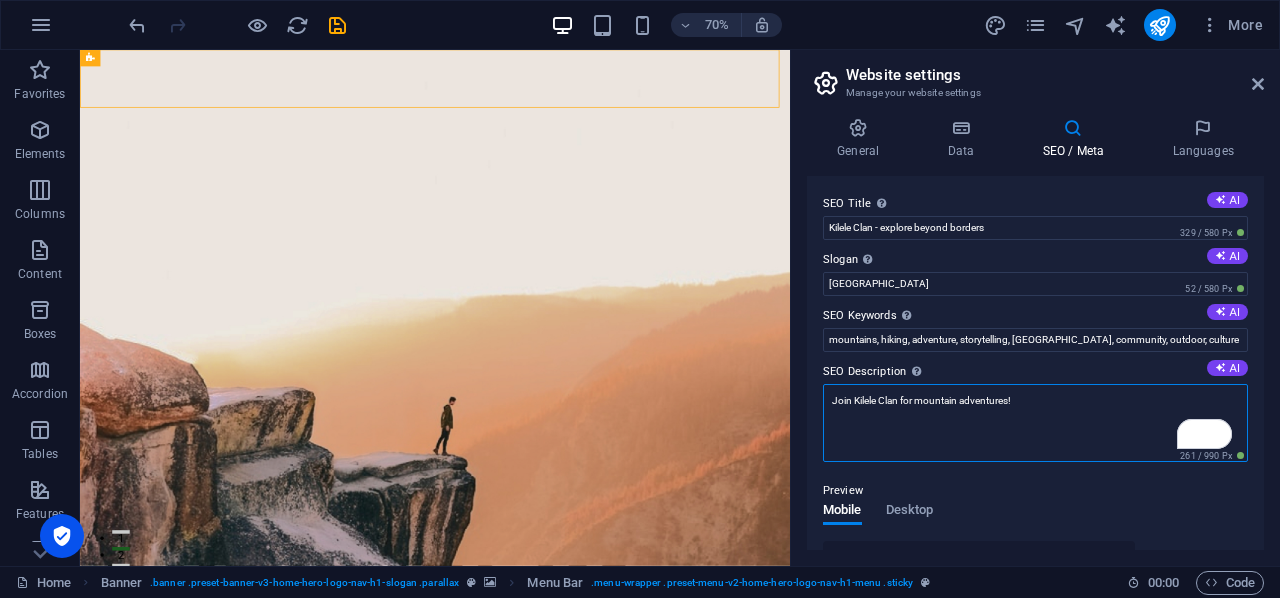 click on "Join Kilele Clan for mountain adventures!" at bounding box center (1035, 423) 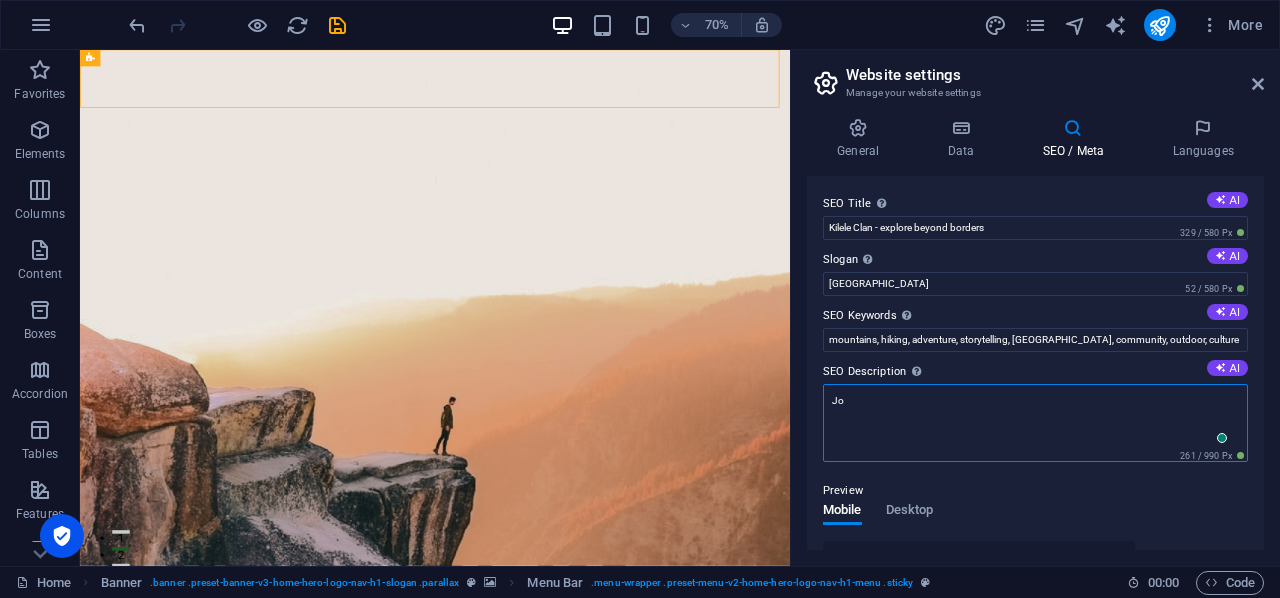 type on "J" 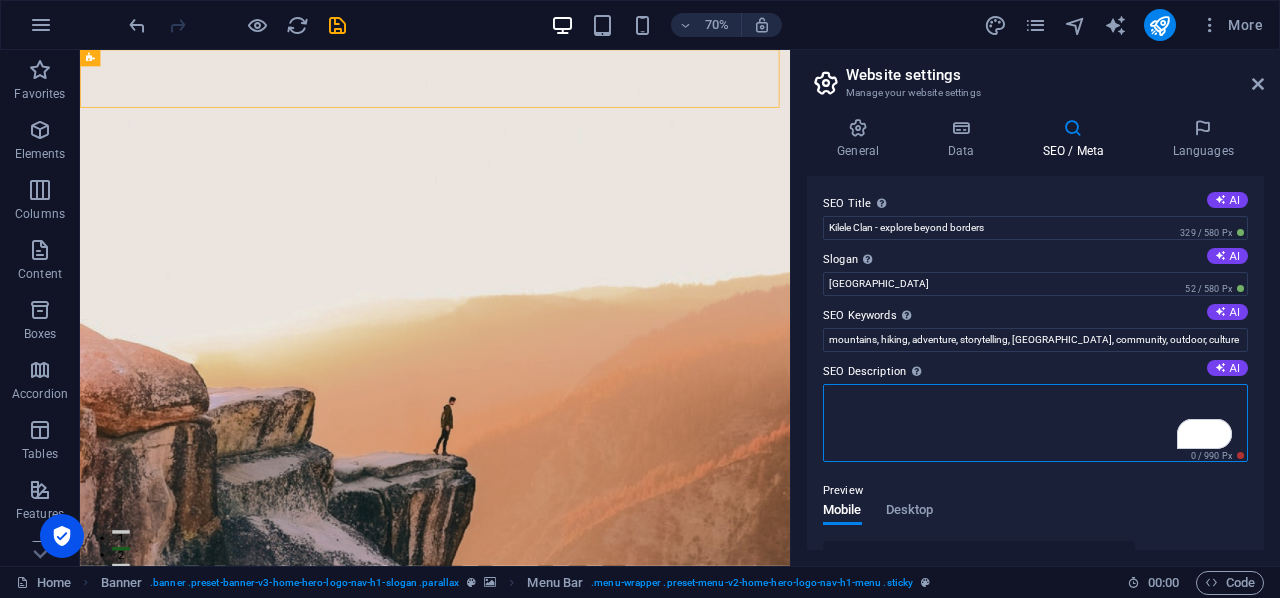 click on "SEO Description Describe the contents of your website - this is crucial for search engines and SEO! AI" at bounding box center (1035, 423) 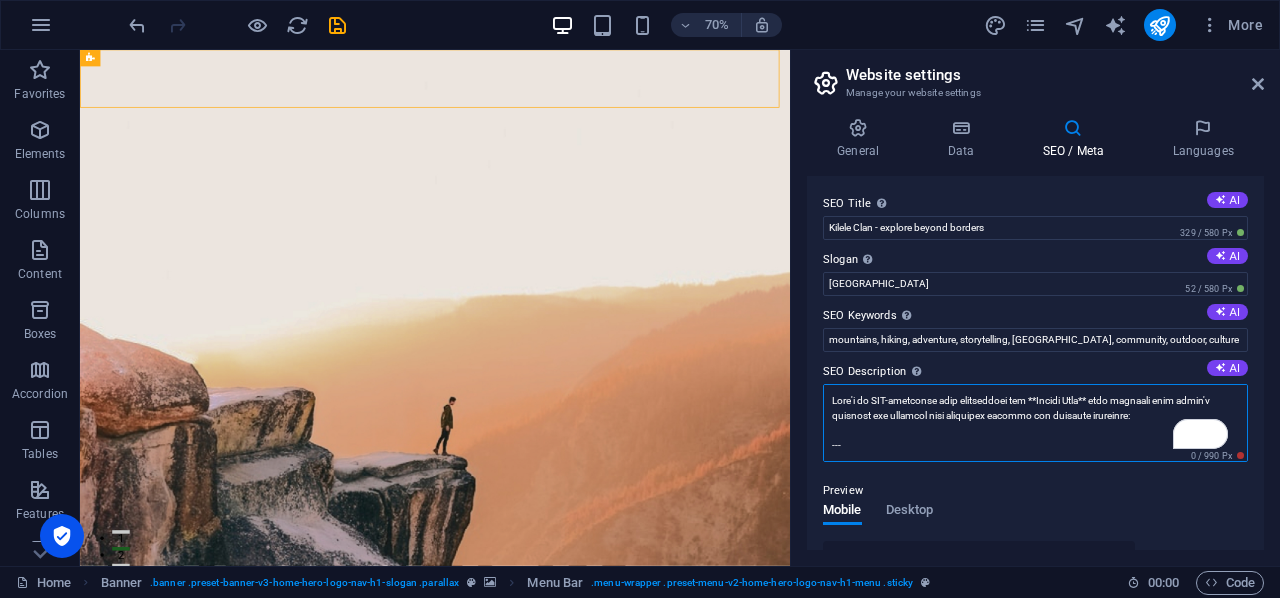 scroll, scrollTop: 516, scrollLeft: 0, axis: vertical 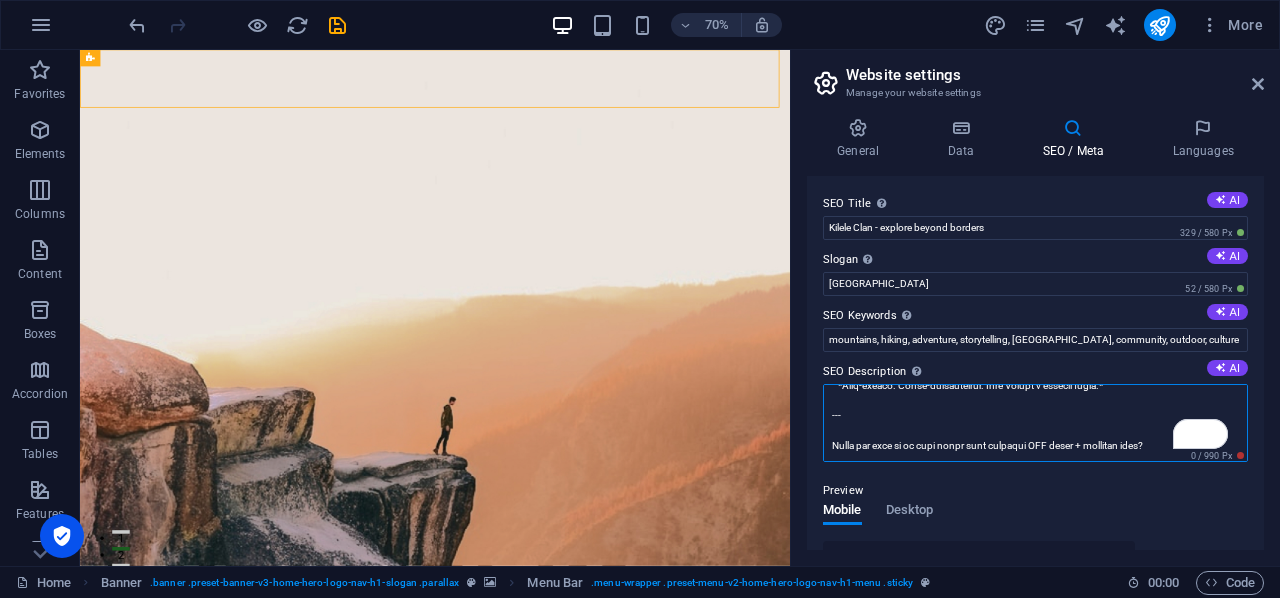 click on "SEO Description Describe the contents of your website - this is crucial for search engines and SEO! AI" at bounding box center [1035, 423] 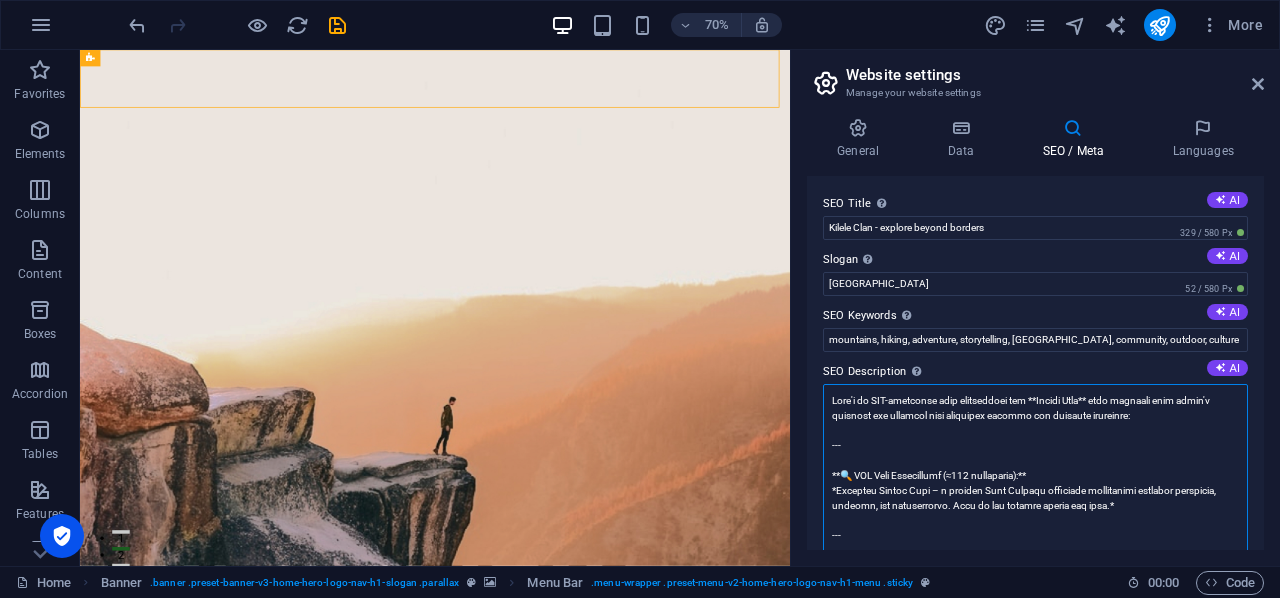 scroll, scrollTop: 0, scrollLeft: 0, axis: both 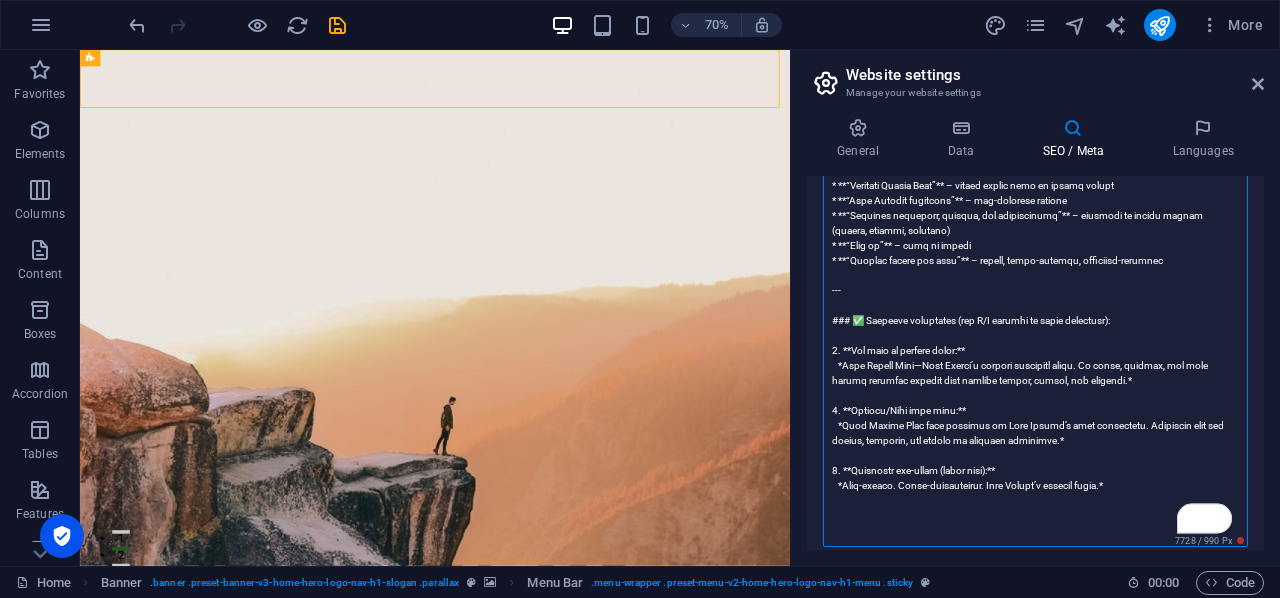 click on "SEO Description Describe the contents of your website - this is crucial for search engines and SEO! AI" at bounding box center [1035, 260] 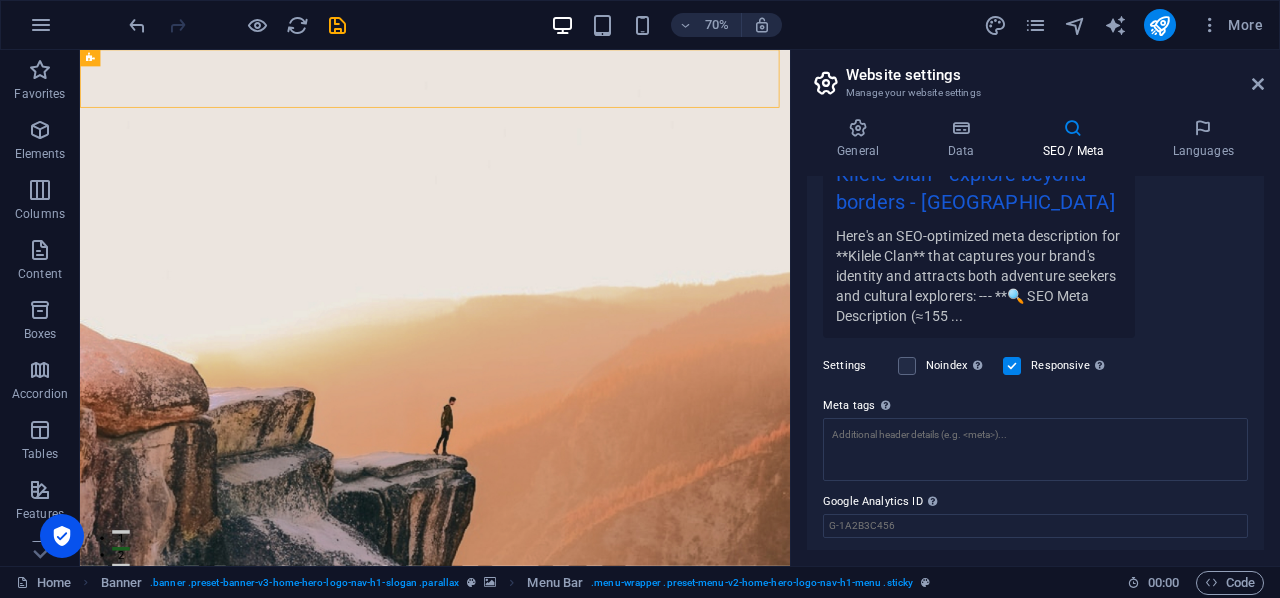 click on "SEO Title The title of your website - make it something that stands out in search engine results. AI Kilele Clan - explore beyond borders 329 / 580 Px Slogan The slogan of your website. AI Berlin 52 / 580 Px SEO Keywords Comma-separated list of keywords representing your website. AI mountains, hiking, adventure, storytelling, [GEOGRAPHIC_DATA], community, outdoor, culture SEO Description Describe the contents of your website - this is crucial for search engines and SEO! AI 7705 / 990 Px Preview Mobile Desktop [DOMAIN_NAME] Kilele Clan - explore beyond borders - [GEOGRAPHIC_DATA] Here's an SEO-optimized meta description for **Kilele Clan** that captures your brand's identity and attracts both adventure seekers and cultural explorers:
---
**🔍 SEO Meta Description (≈155 ... Settings Noindex Instruct search engines to exclude this website from search results. Responsive Determine whether the website should be responsive based on screen resolution. Meta tags Google Analytics ID Google Maps API key" at bounding box center [1035, 363] 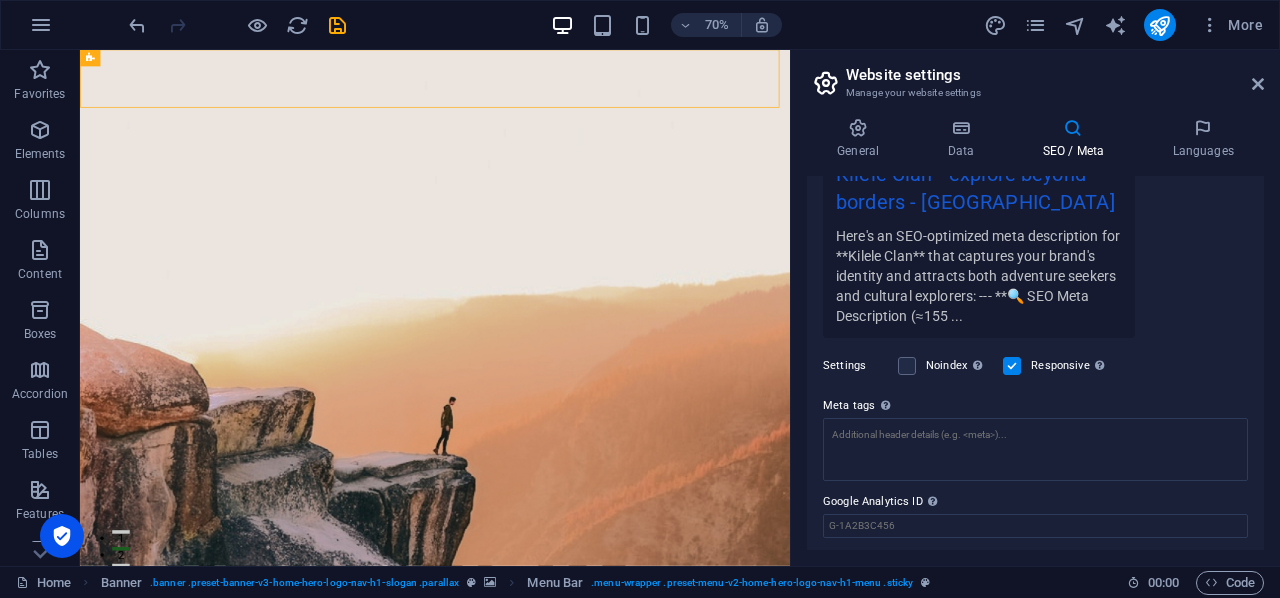 drag, startPoint x: 1259, startPoint y: 385, endPoint x: 1261, endPoint y: 355, distance: 30.066593 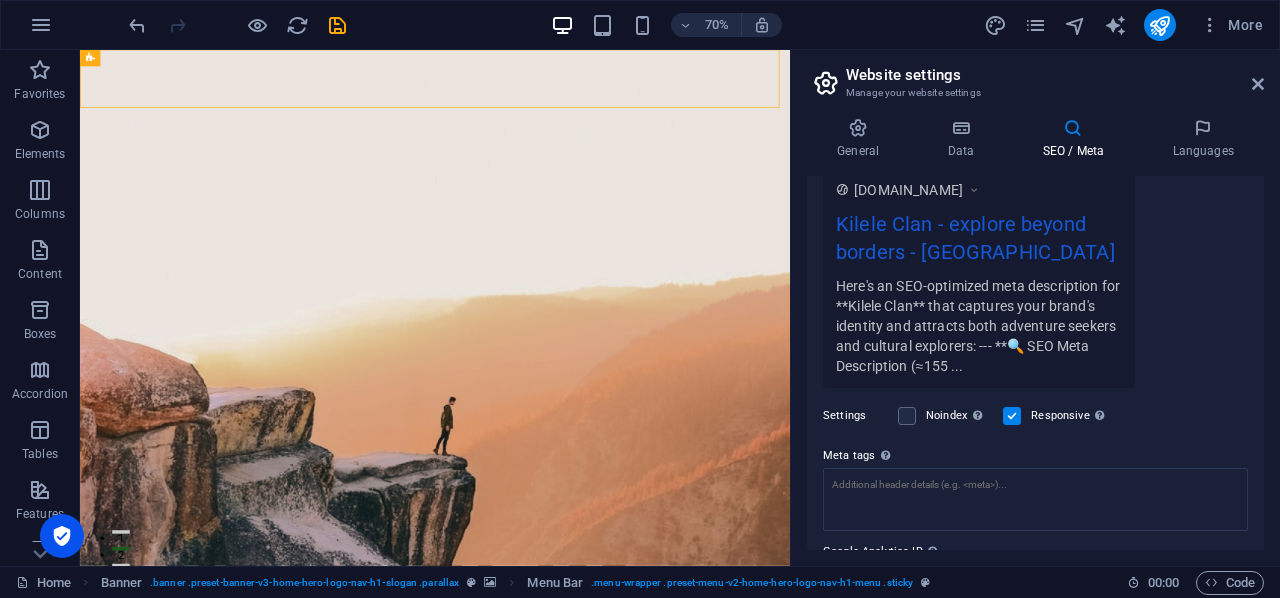 scroll, scrollTop: 330, scrollLeft: 0, axis: vertical 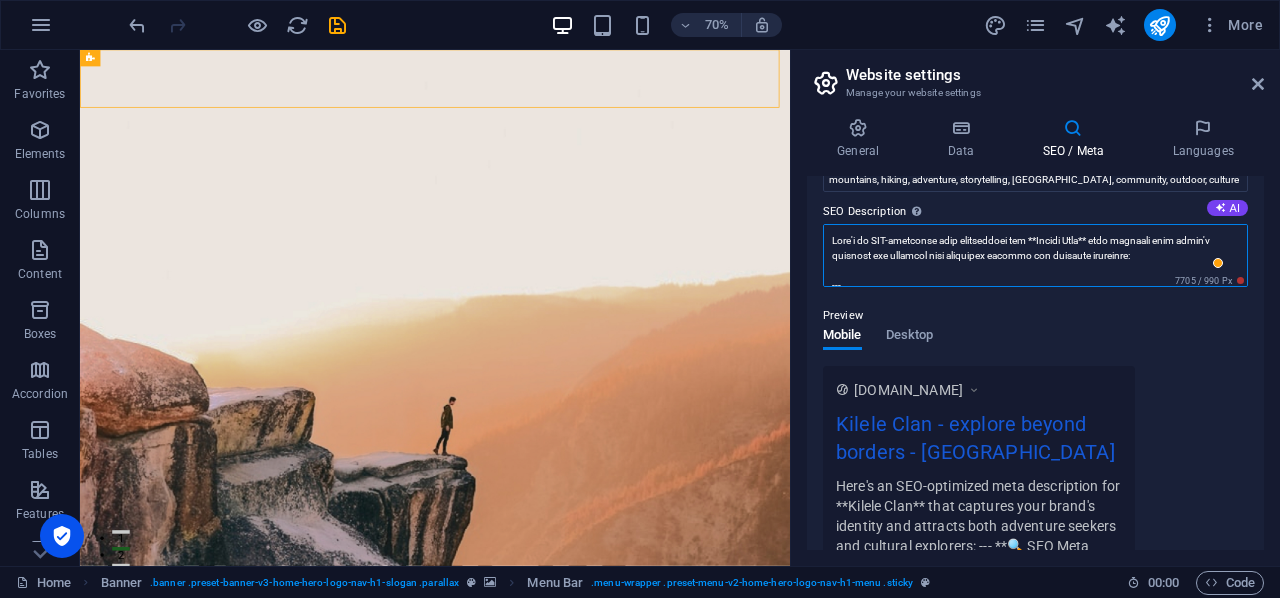 click on "SEO Description Describe the contents of your website - this is crucial for search engines and SEO! AI" at bounding box center [1035, 255] 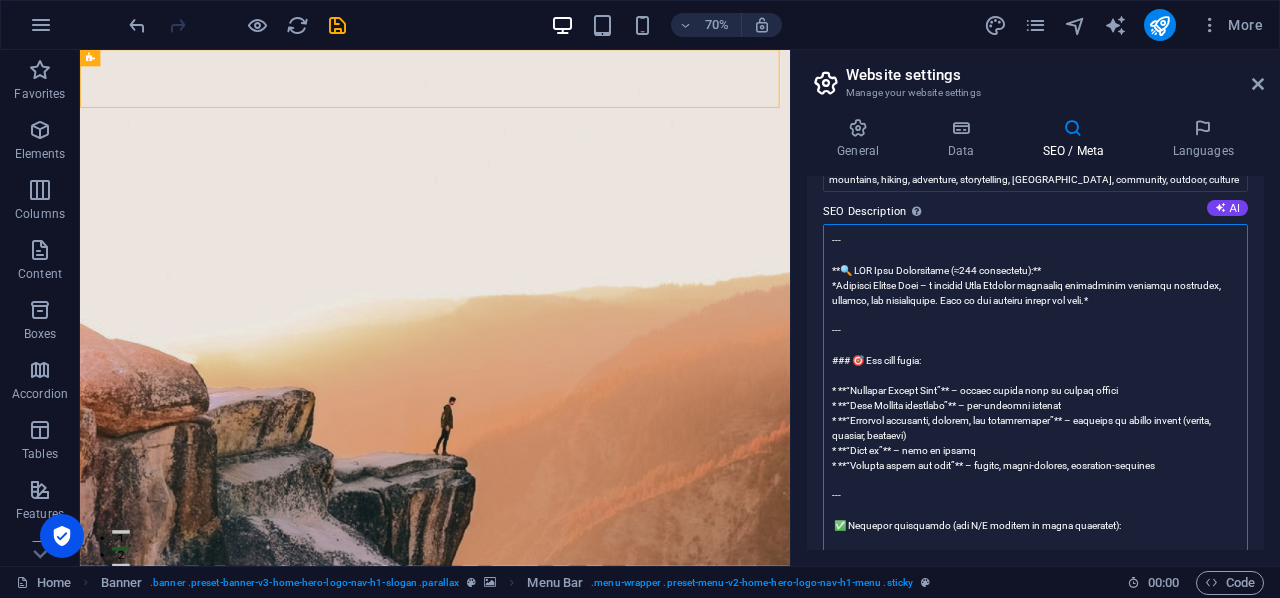 click on "SEO Description Describe the contents of your website - this is crucial for search engines and SEO! AI" at bounding box center [1035, 503] 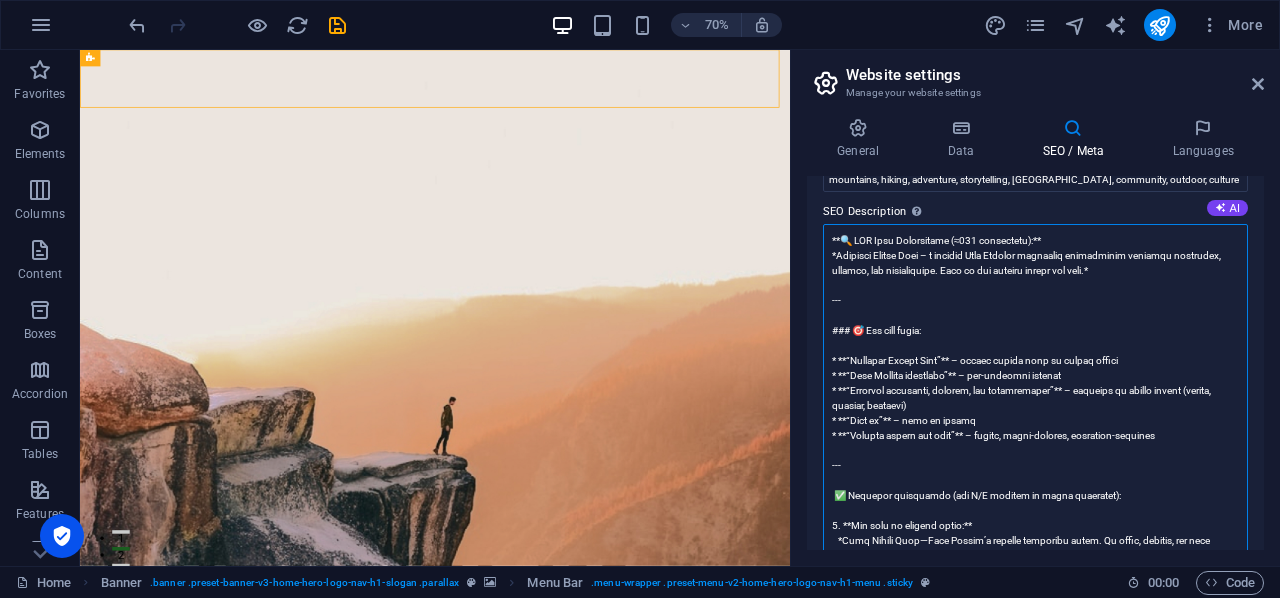 click on "SEO Description Describe the contents of your website - this is crucial for search engines and SEO! AI" at bounding box center [1035, 488] 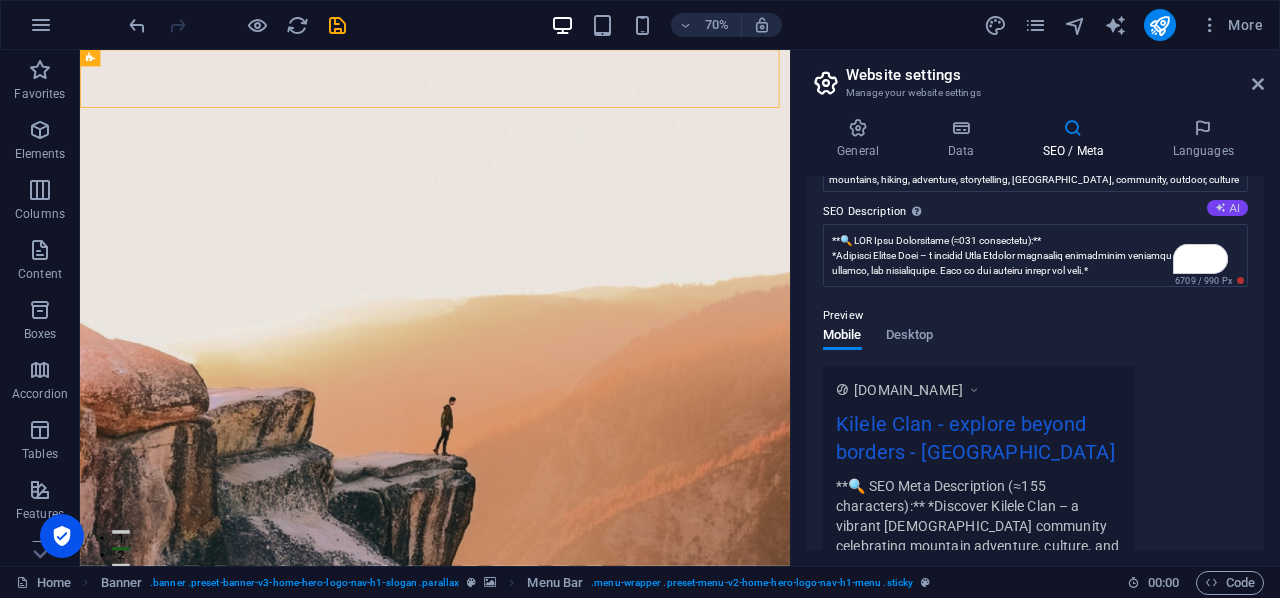 click at bounding box center [1220, 207] 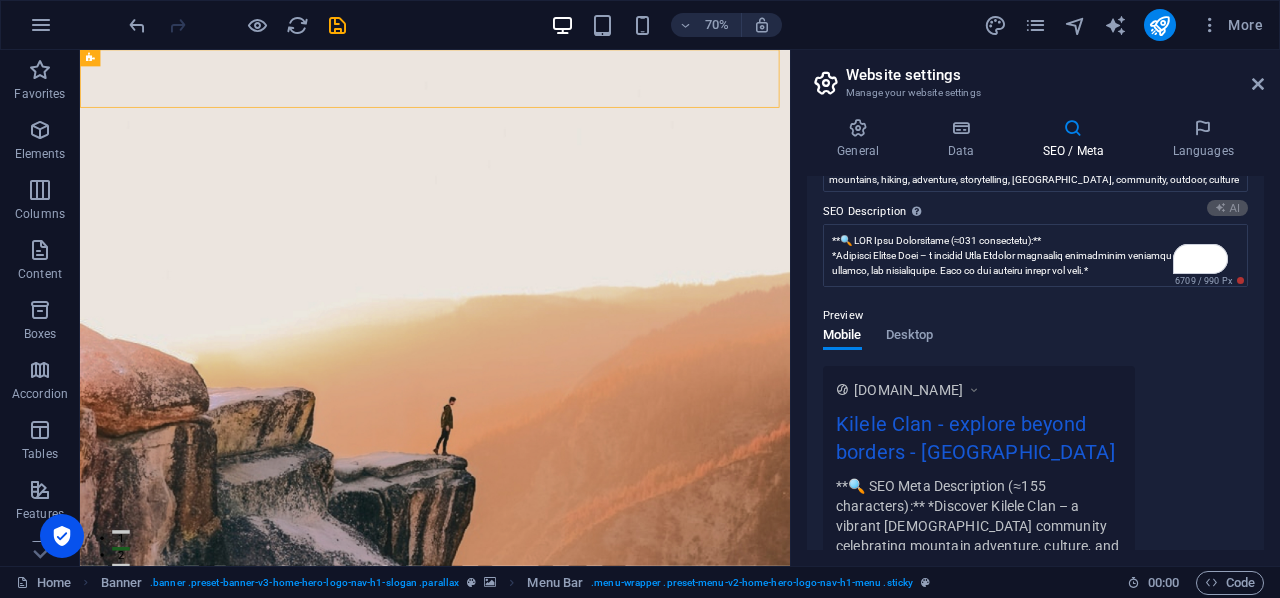 type on "Join Kilele Clan for unforgettable adventures in [GEOGRAPHIC_DATA]! Explore mountains, share stories, and shop unique outdoor gear." 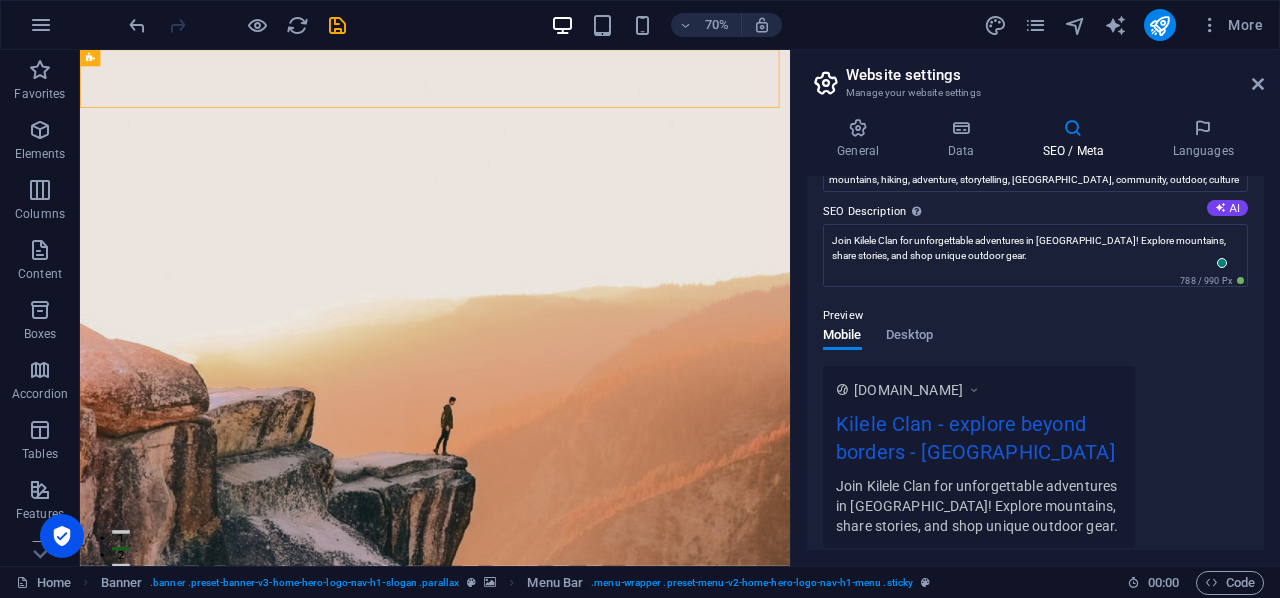 drag, startPoint x: 1258, startPoint y: 318, endPoint x: 1260, endPoint y: 347, distance: 29.068884 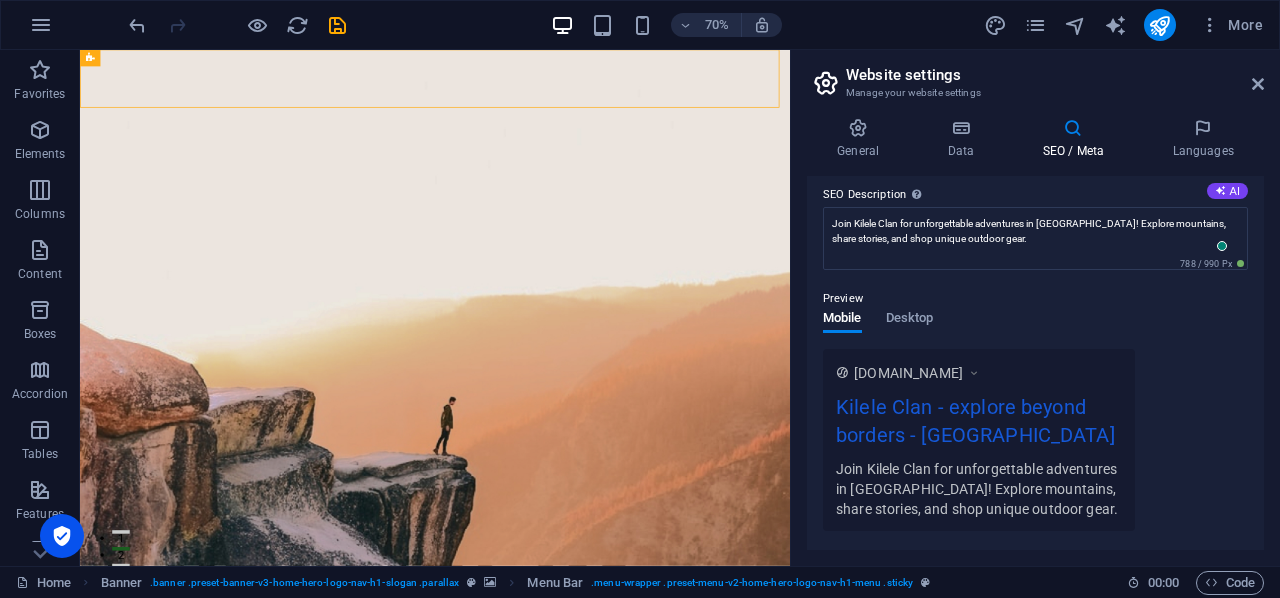 scroll, scrollTop: 192, scrollLeft: 0, axis: vertical 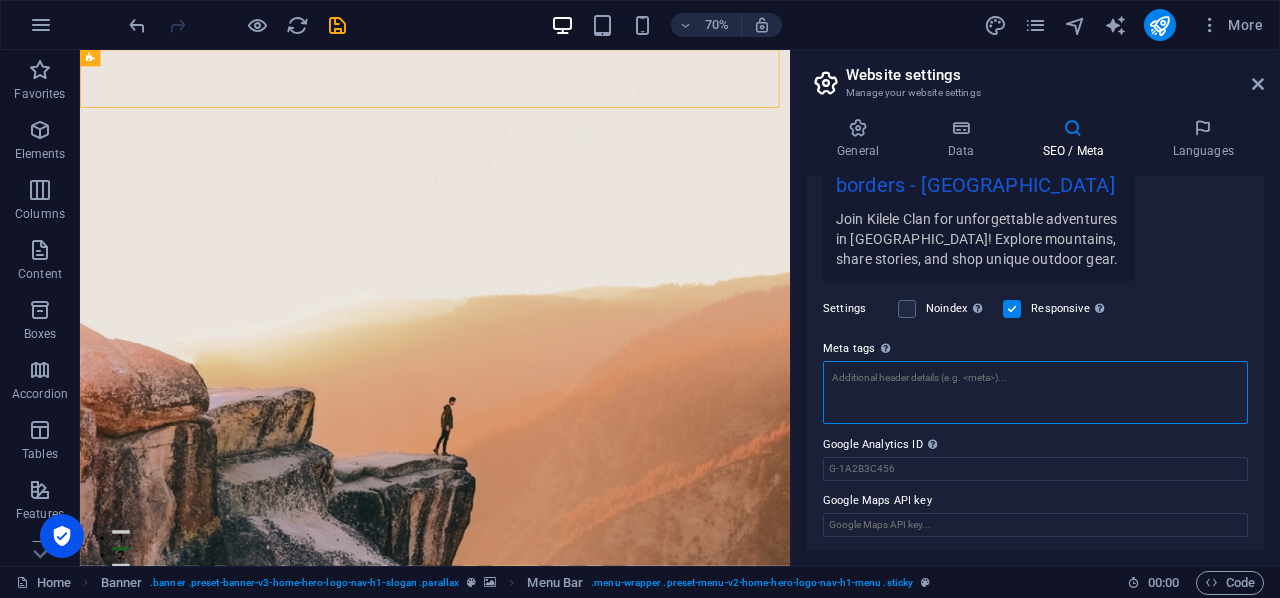 click on "Meta tags Enter HTML code here that will be placed inside the  tags of your website. Please note that your website may not function if you include code with errors." at bounding box center (1035, 392) 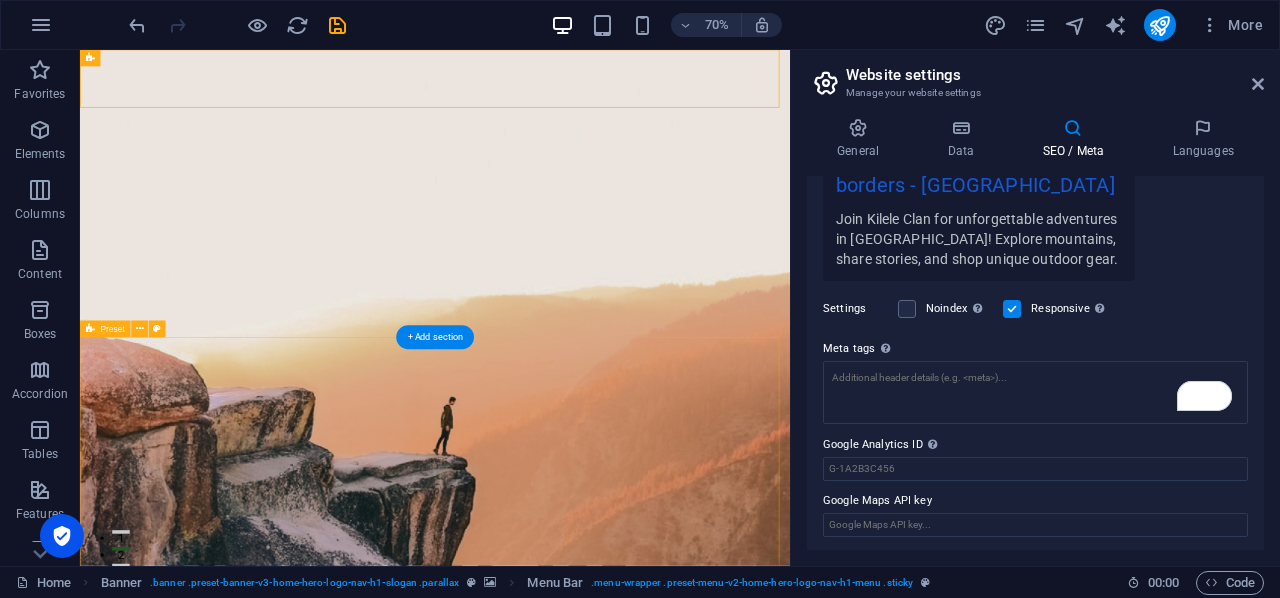 click on "Drop content here or  Add elements  Paste clipboard Discover the Spirit of Kilele Clan Kilele Clan is more than just an outdoor brand; it's a vibrant community of adventurers committed to exploring [GEOGRAPHIC_DATA]'s breathtaking mountains while sharing their stories and cultural experiences. Our mission is to bring together outdoor lovers under a shared identity, encouraging exploration and creativity in the great outdoors. Learn More" at bounding box center [587, 1712] 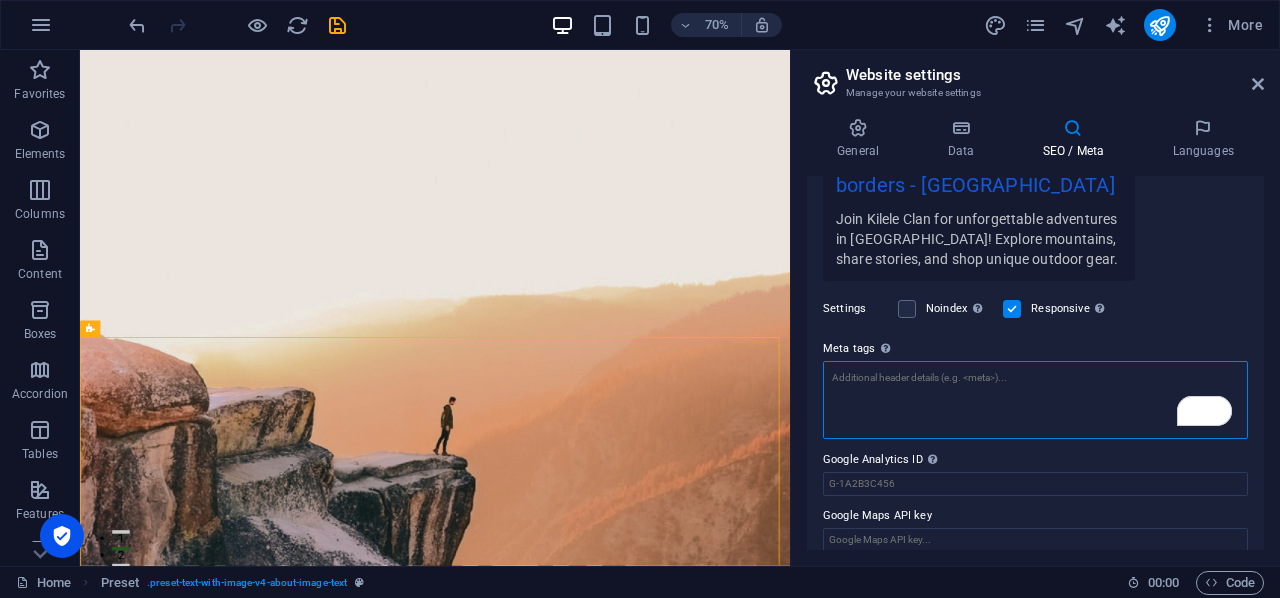 click on "Meta tags Enter HTML code here that will be placed inside the  tags of your website. Please note that your website may not function if you include code with errors." at bounding box center (1035, 400) 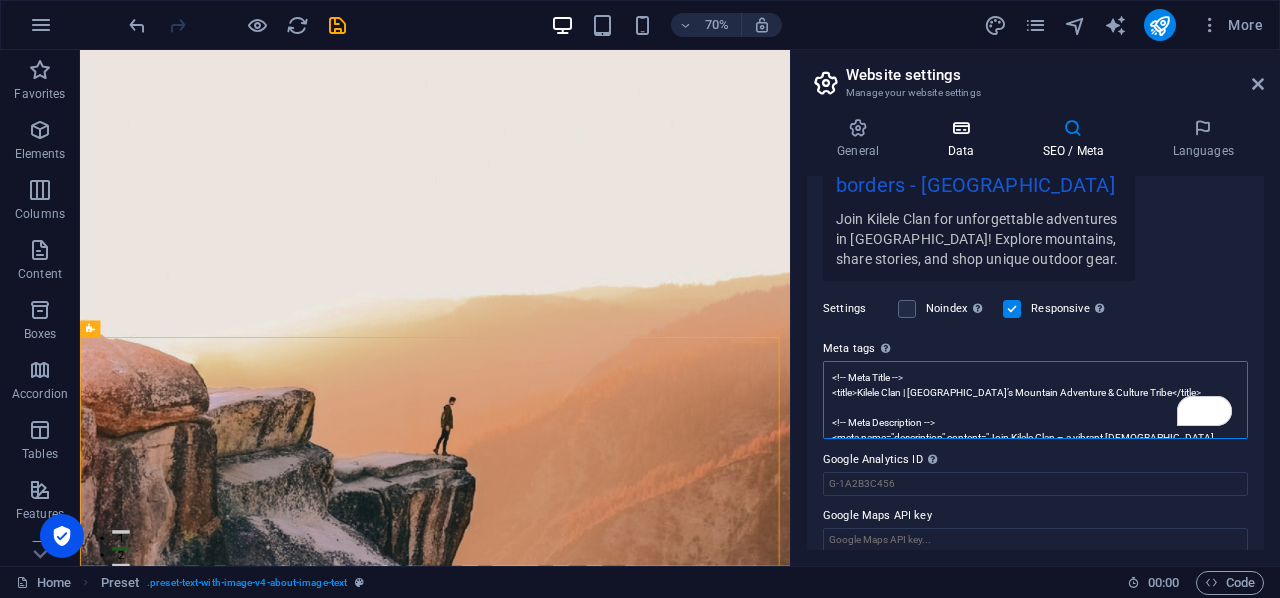scroll, scrollTop: 290, scrollLeft: 0, axis: vertical 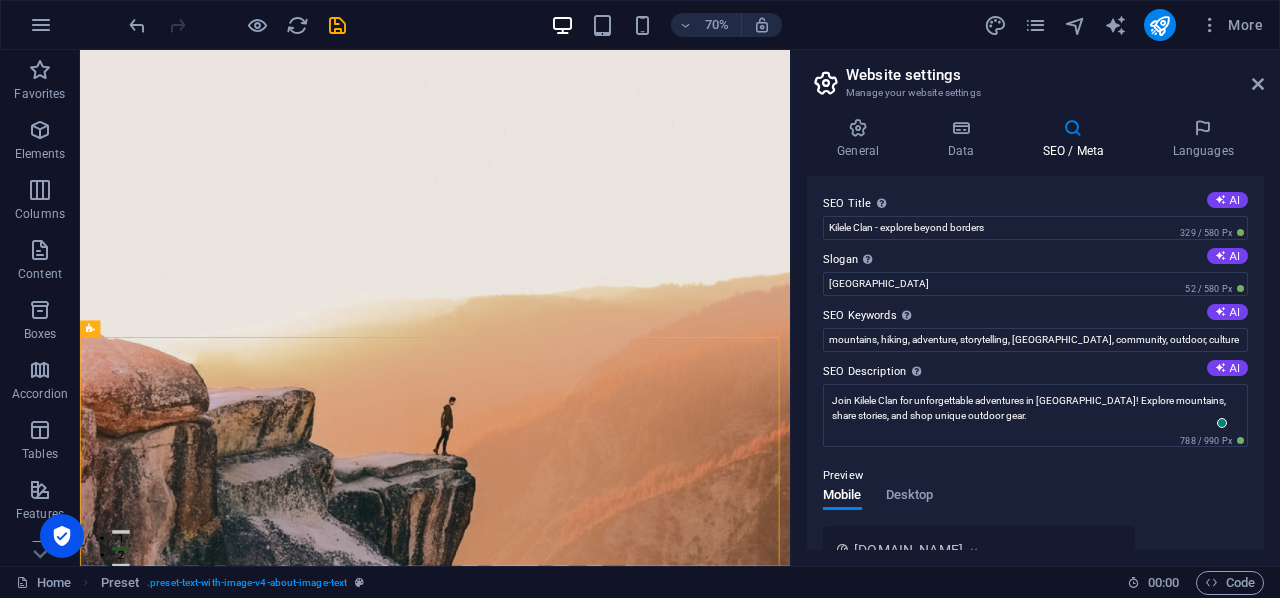type on "<!-- Meta Title -->
<title>Kilele Clan | [GEOGRAPHIC_DATA]’s Mountain Adventure &amp; Culture Tribe</title>
<!-- Meta Description -->
<meta name="description" content="Join Kilele Clan – a vibrant [DEMOGRAPHIC_DATA] community uniting mountain adventure, culture, and storytelling. Explore beyond the peak with us.">
<!-- Meta Keywords -->
<meta name="keywords" content="Kilele Clan, [GEOGRAPHIC_DATA] hiking, mountain culture, adventure tribe, [GEOGRAPHIC_DATA], [GEOGRAPHIC_DATA], [GEOGRAPHIC_DATA], trekking [GEOGRAPHIC_DATA], African outdoor brand, hiking community [GEOGRAPHIC_DATA]">
<!-- Author -->
<meta name="author" content="Kilele Clan by [PERSON_NAME]">
<!-- Viewport for mobile responsiveness -->
<meta name="viewport" content="width=device-width, initial-scale=1.0">
<!-- Language -->
<meta http-equiv="Content-Language" content="en">
<!-- Robots for search engine indexing -->
<meta name="robots" content="index, follow">" 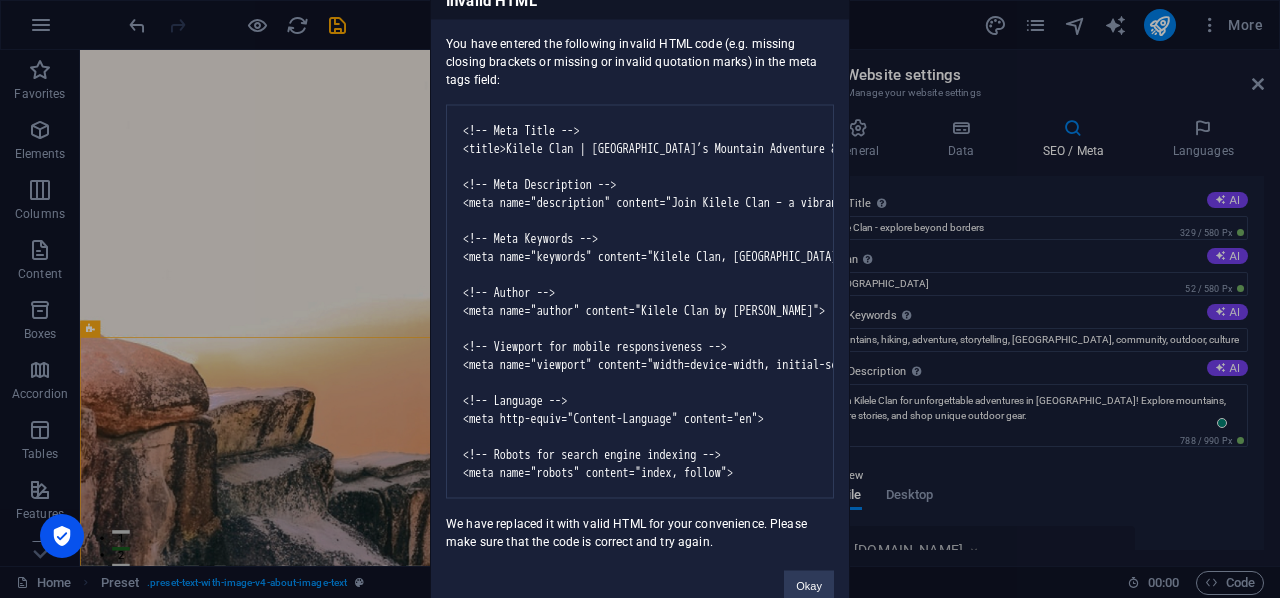 click on "Invalid HTML
You have entered the following invalid HTML code (e.g. missing closing brackets or missing or invalid quotation marks) in the meta tags field:
We have replaced it with valid HTML for your convenience. Please make sure that the code is correct and try again.
Okay" at bounding box center (640, 299) 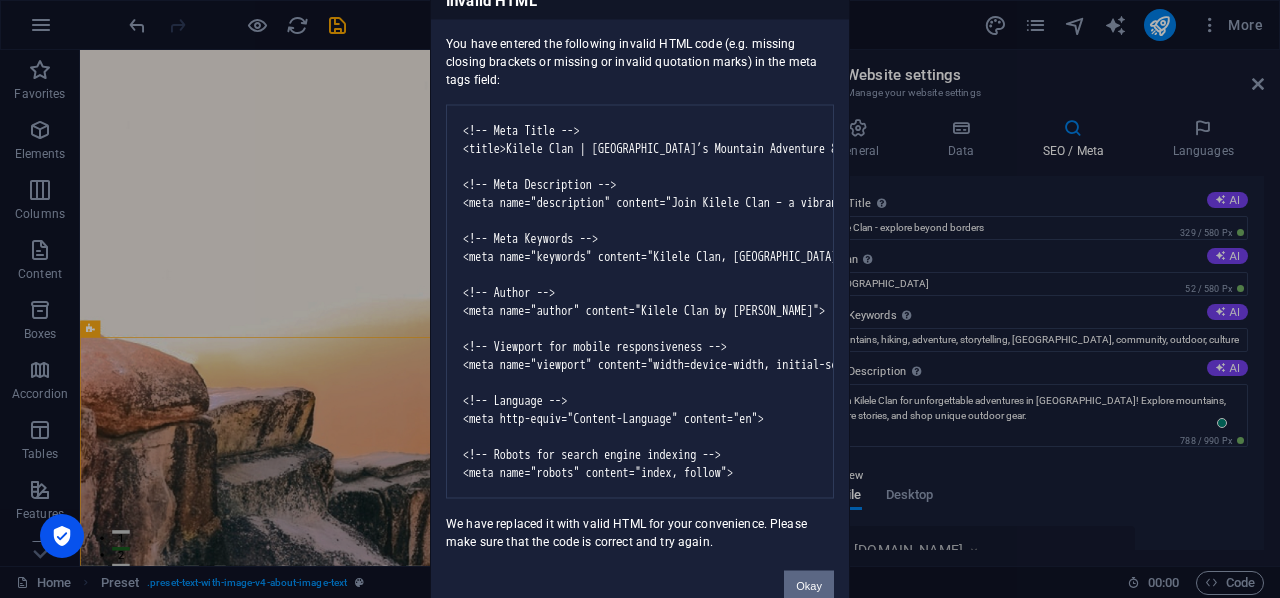 click on "Okay" at bounding box center [809, 586] 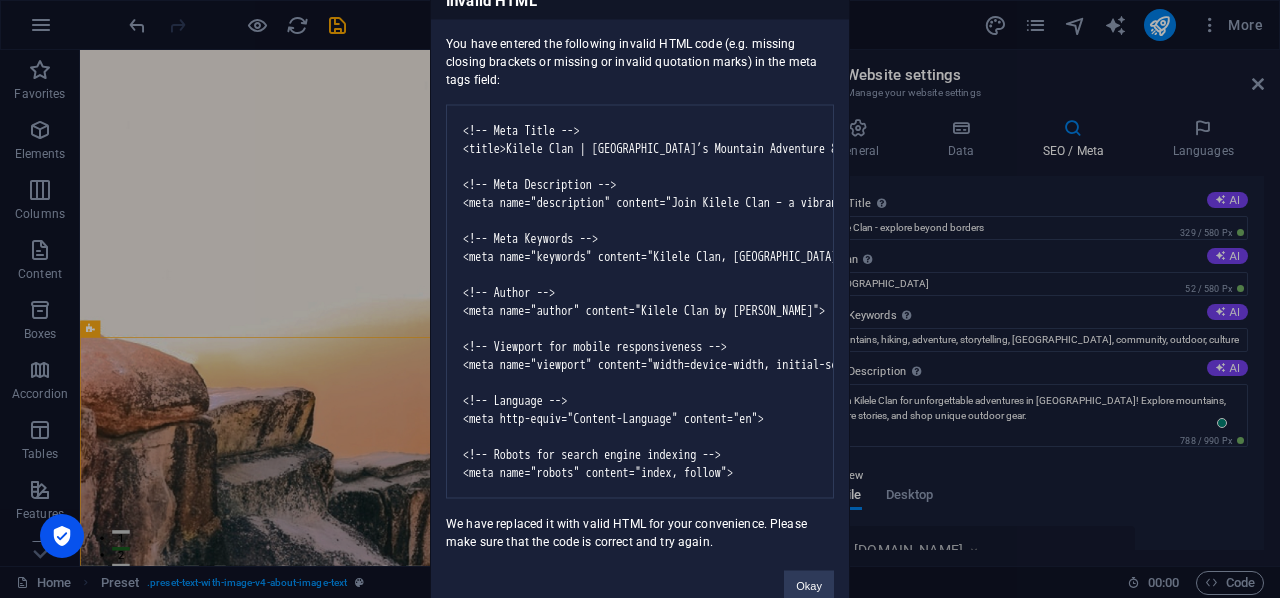 scroll, scrollTop: 0, scrollLeft: 0, axis: both 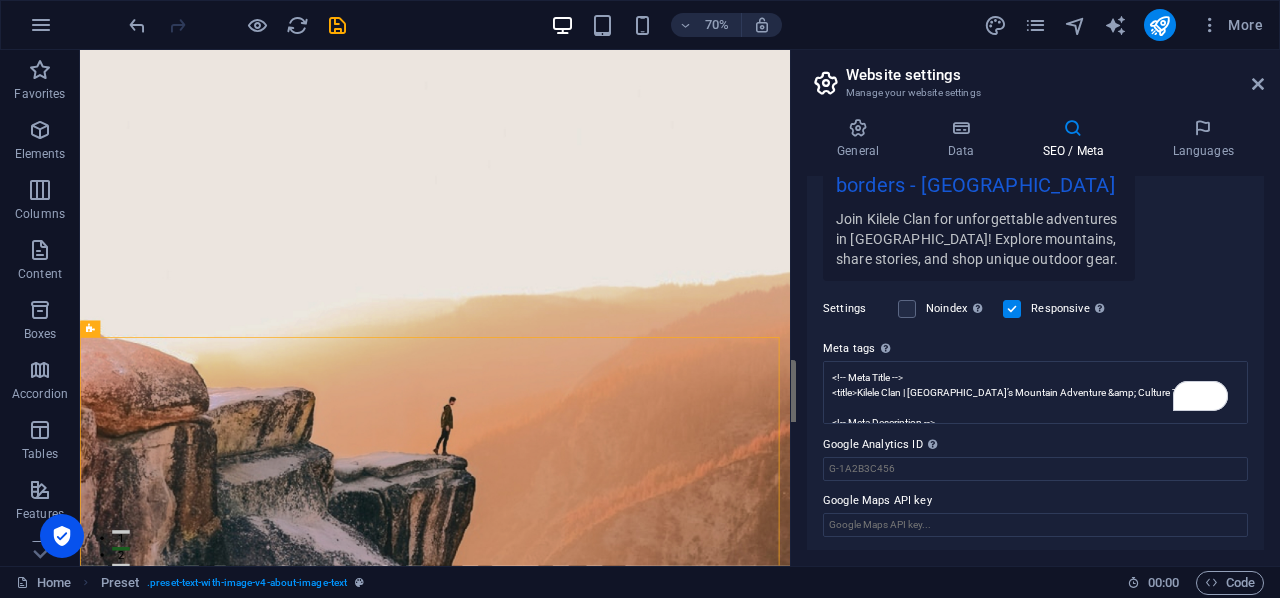 drag, startPoint x: 1264, startPoint y: 371, endPoint x: 1268, endPoint y: 393, distance: 22.36068 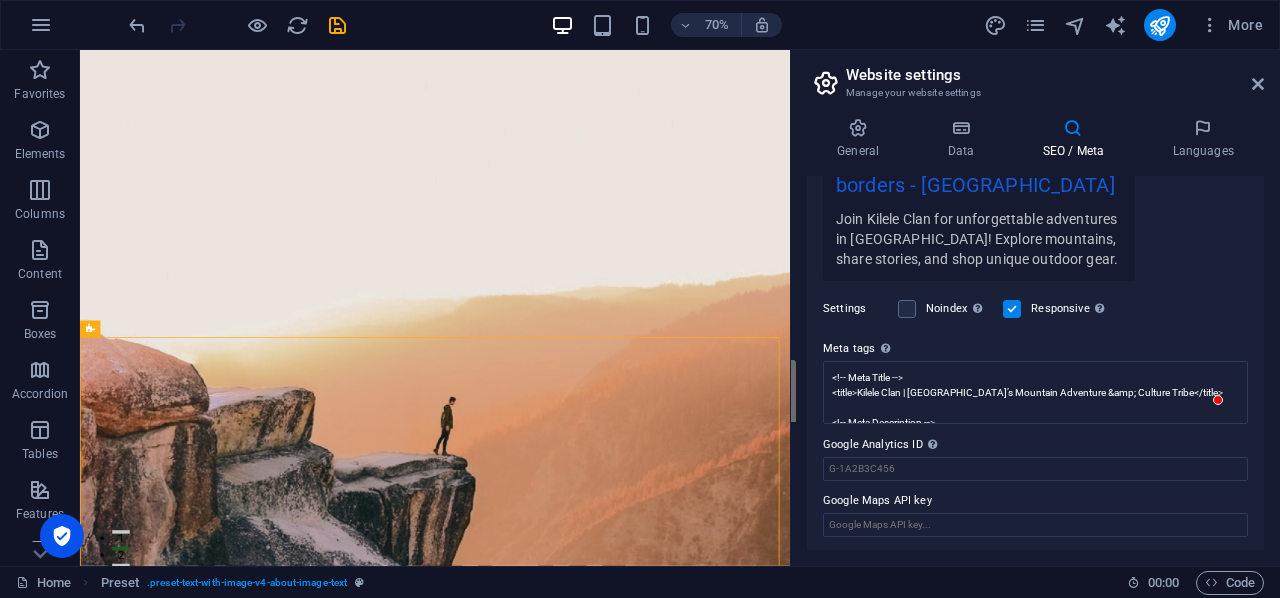 drag, startPoint x: 1258, startPoint y: 395, endPoint x: 1262, endPoint y: 460, distance: 65.12296 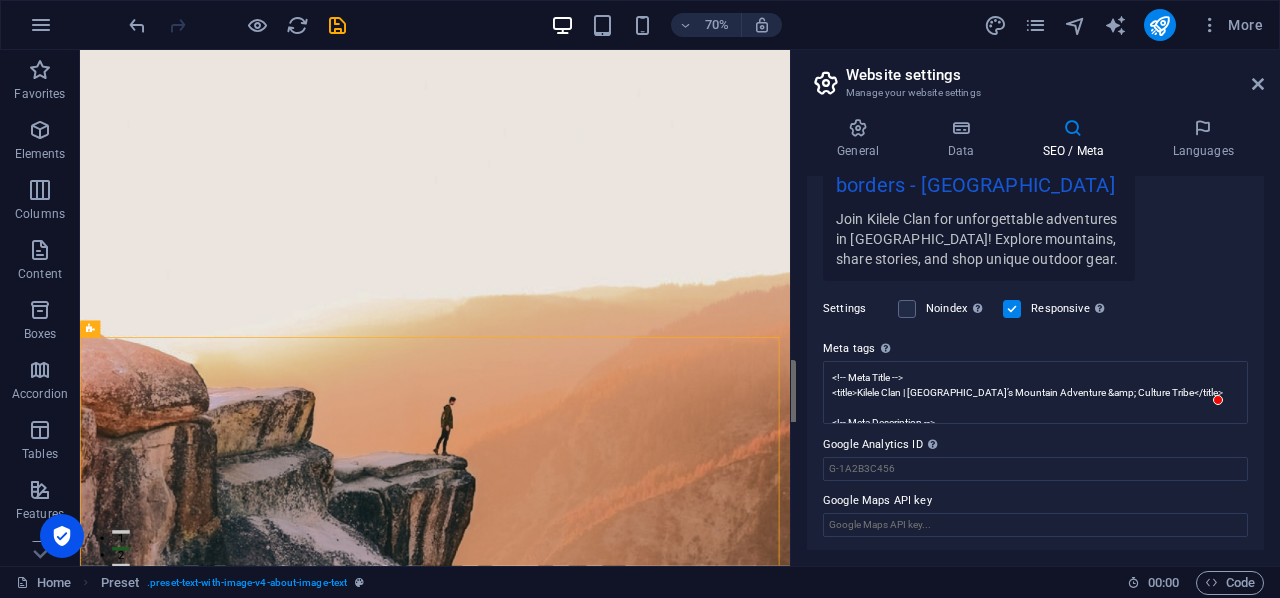 scroll, scrollTop: 400, scrollLeft: 0, axis: vertical 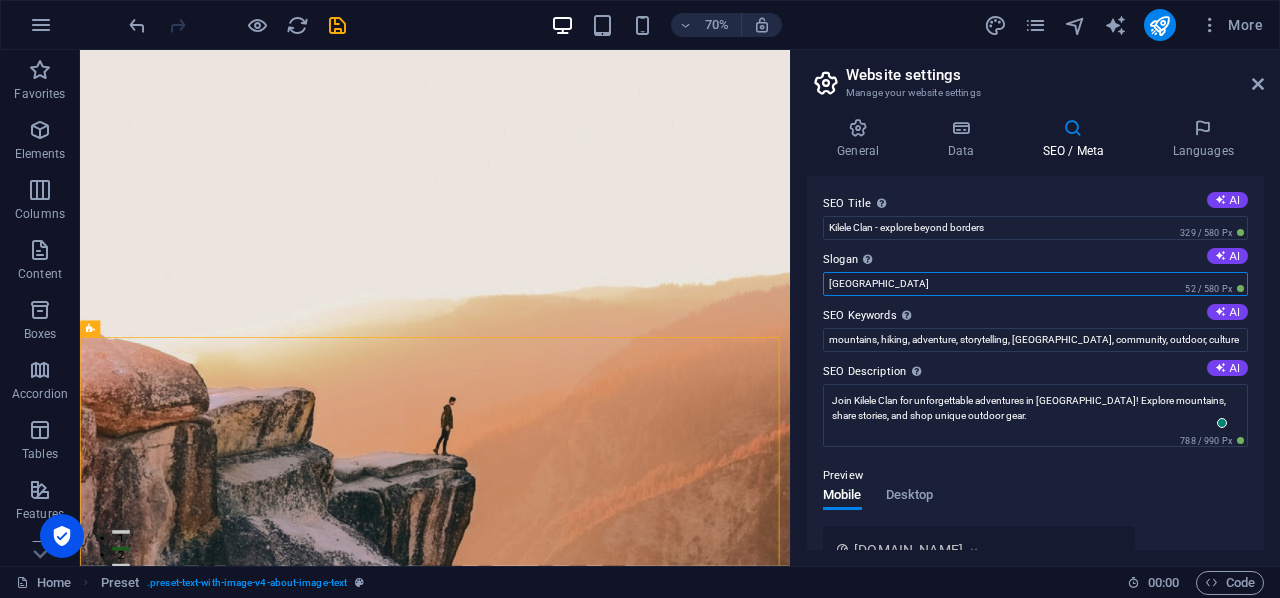 click on "[GEOGRAPHIC_DATA]" at bounding box center [1035, 284] 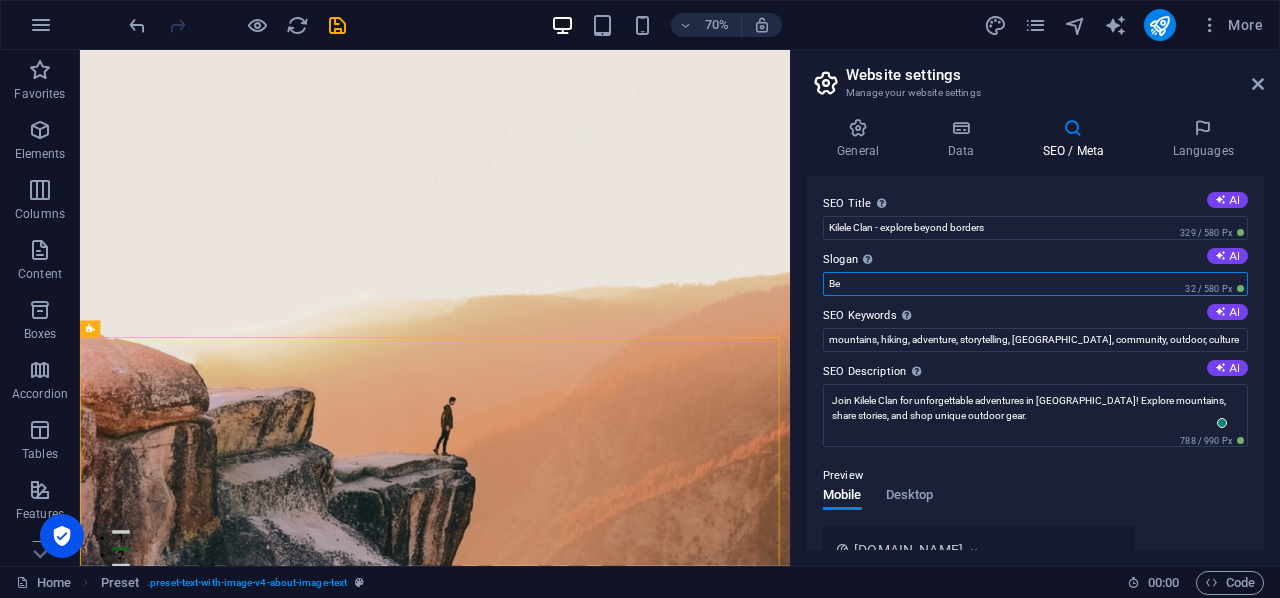 type on "B" 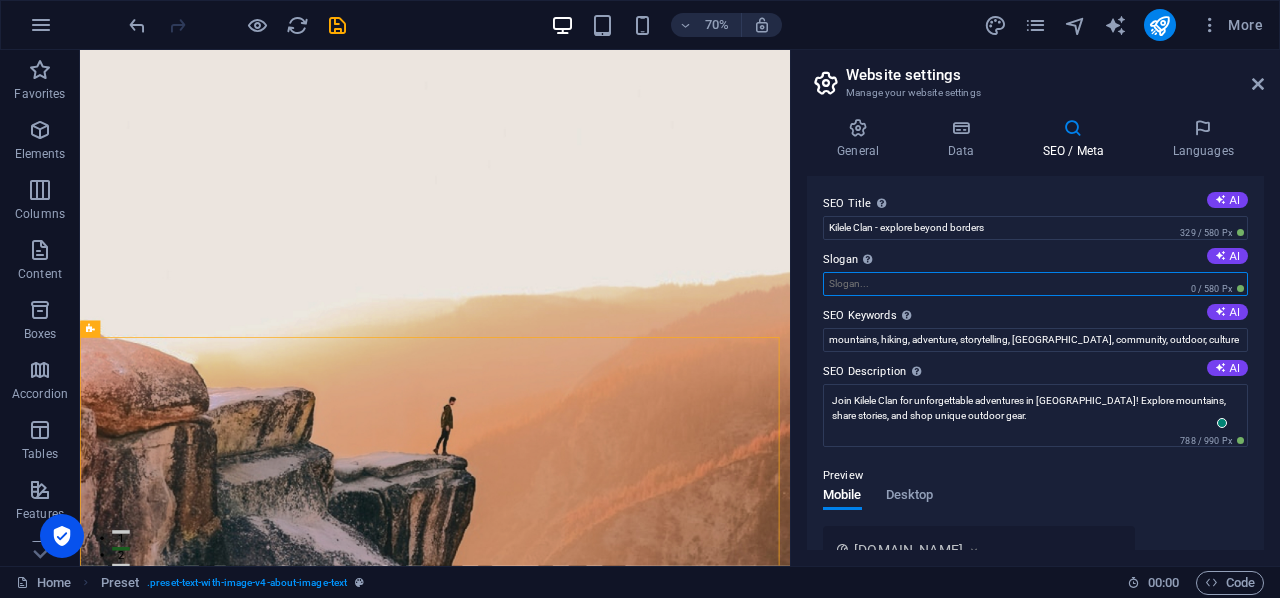 click on "Slogan The slogan of your website. AI" at bounding box center (1035, 284) 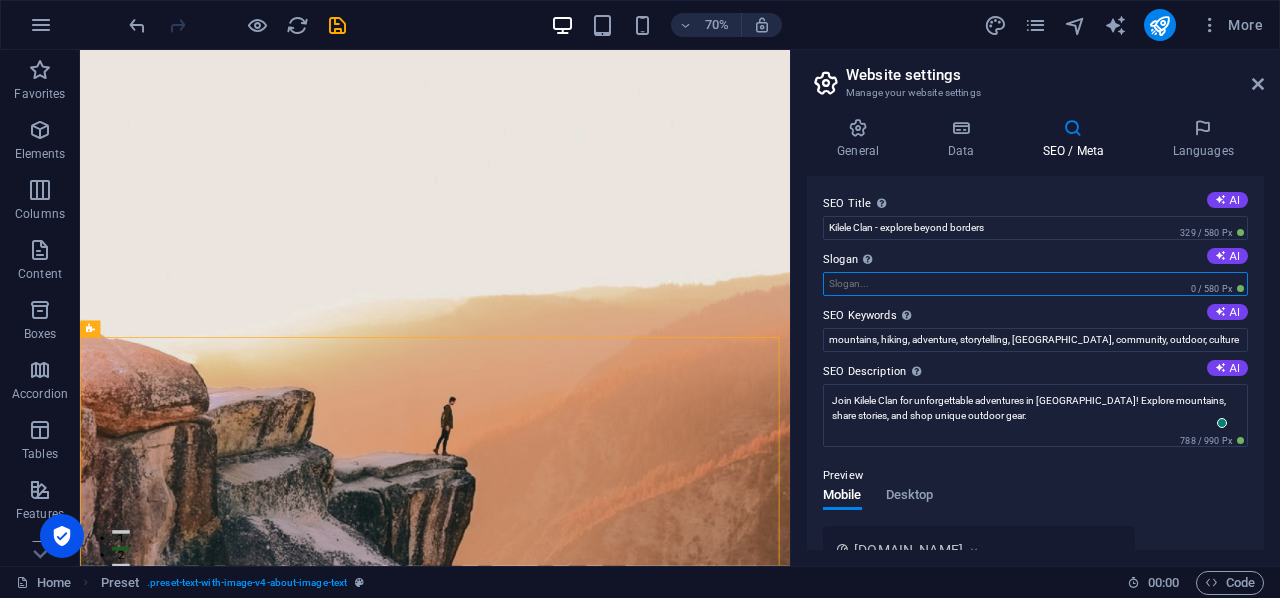 paste on "Join the Clan. Walk the Legacy" 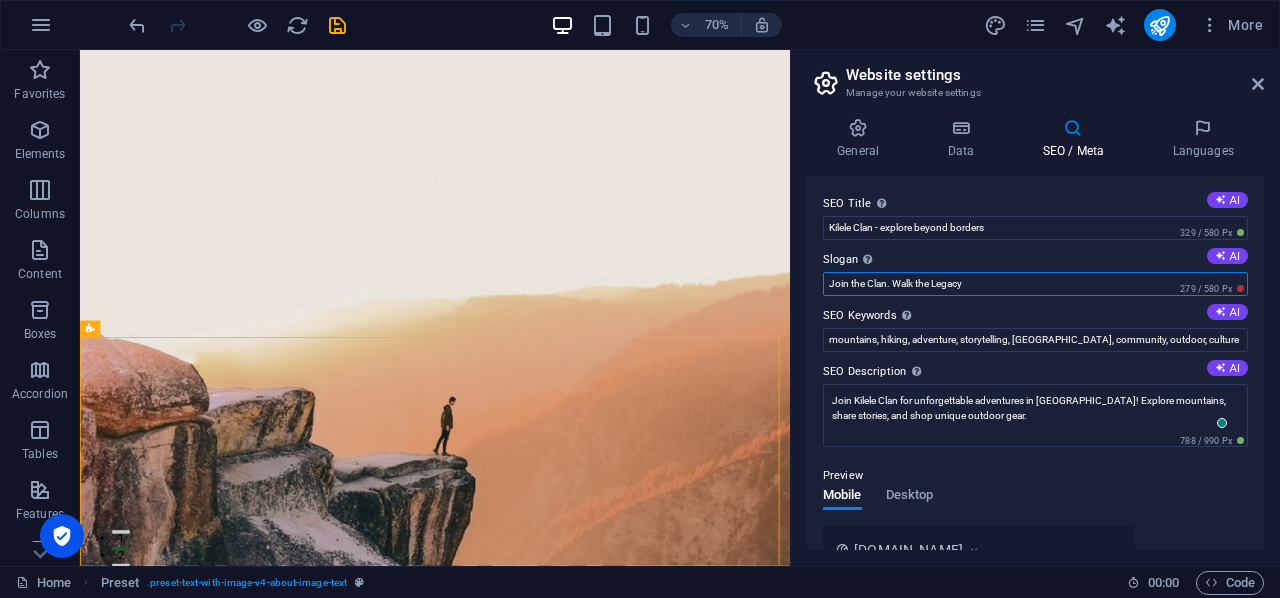 type on "Join the Clan. Walk the Legacy" 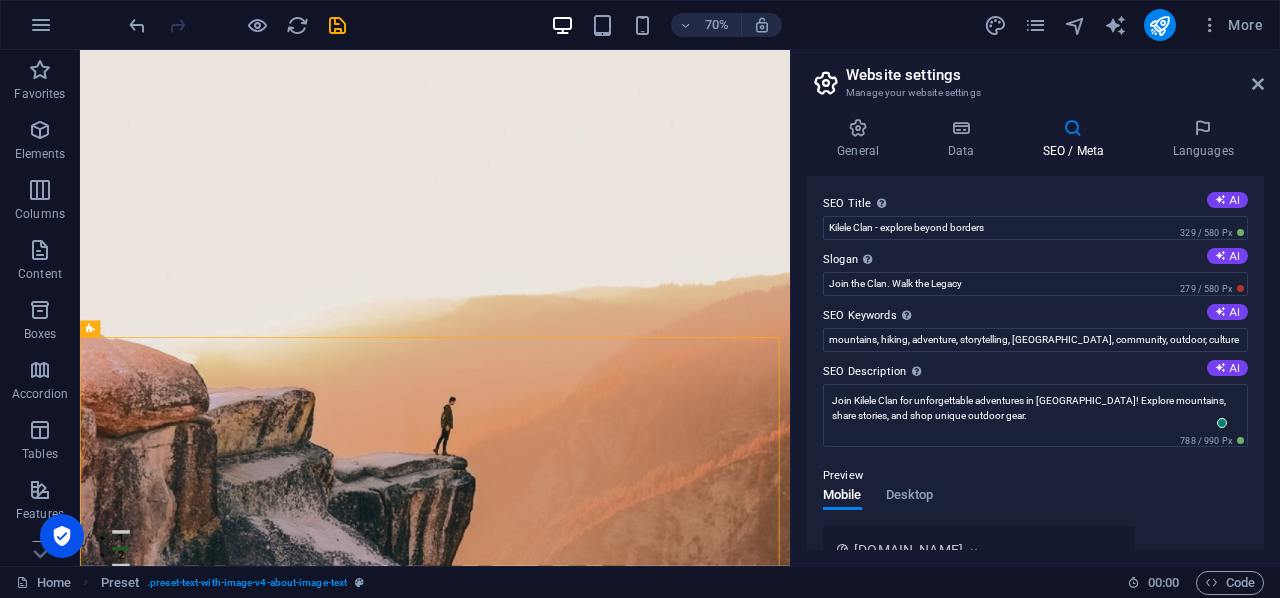 click on "SEO Title The title of your website - make it something that stands out in search engine results. AI Kilele Clan - explore beyond borders 329 / 580 Px Slogan The slogan of your website. AI Join the Clan. Walk the Legacy 279 / 580 Px SEO Keywords Comma-separated list of keywords representing your website. AI mountains, hiking, adventure, storytelling, [GEOGRAPHIC_DATA], community, outdoor, culture SEO Description Describe the contents of your website - this is crucial for search engines and SEO! AI Join Kilele Clan for unforgettable adventures in [GEOGRAPHIC_DATA]! Explore mountains, share stories, and shop unique outdoor gear. 788 / 990 Px Preview Mobile Desktop [DOMAIN_NAME] Kilele Clan - explore beyond borders - Join the Clan. Walk the Legacy Join Kilele Clan for unforgettable adventures in [GEOGRAPHIC_DATA]! Explore mountains, share stories, and shop unique outdoor gear. Settings Noindex Instruct search engines to exclude this website from search results. Responsive Meta tags Google Analytics ID Google Maps API key" at bounding box center (1035, 363) 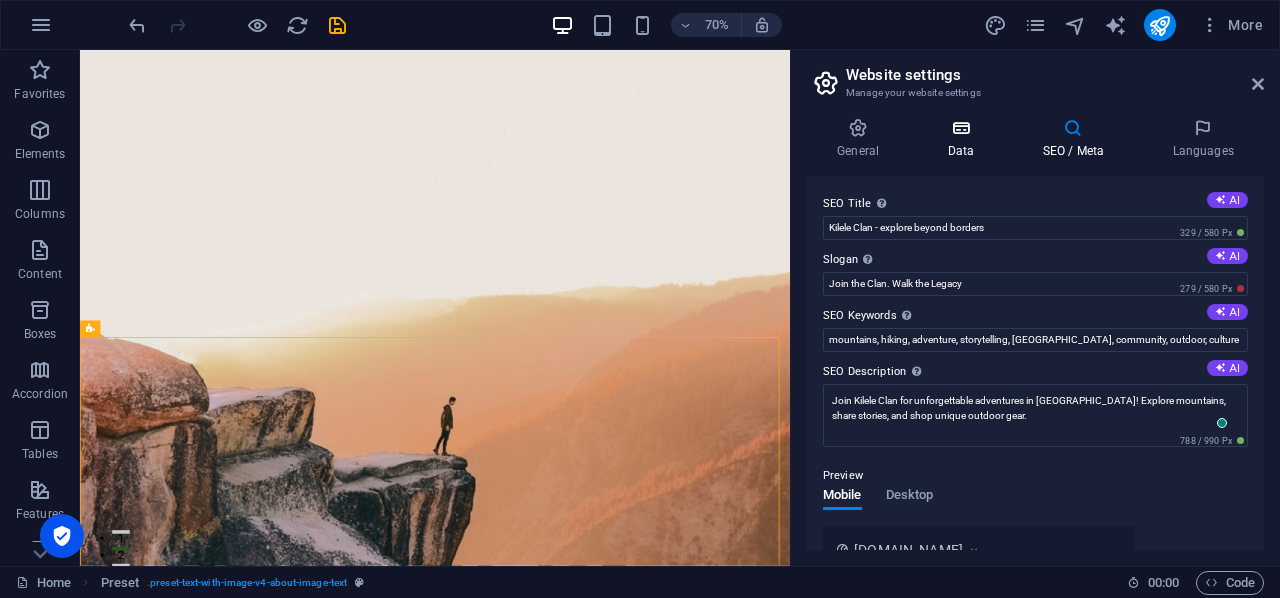 click at bounding box center [960, 128] 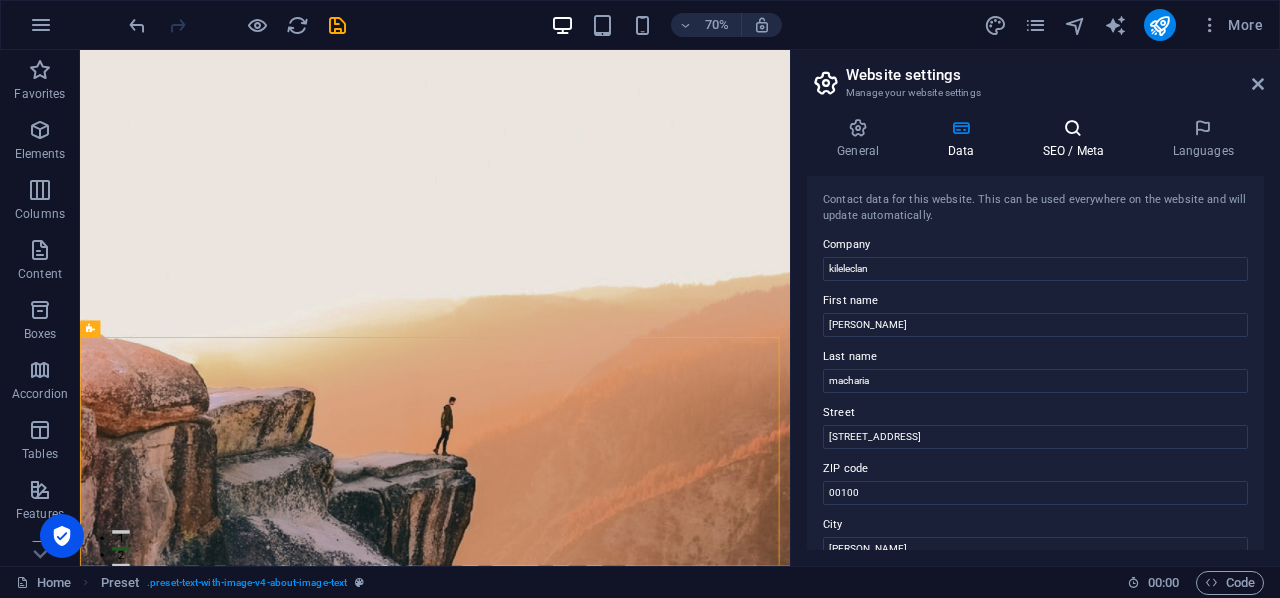 click on "SEO / Meta" at bounding box center (1077, 139) 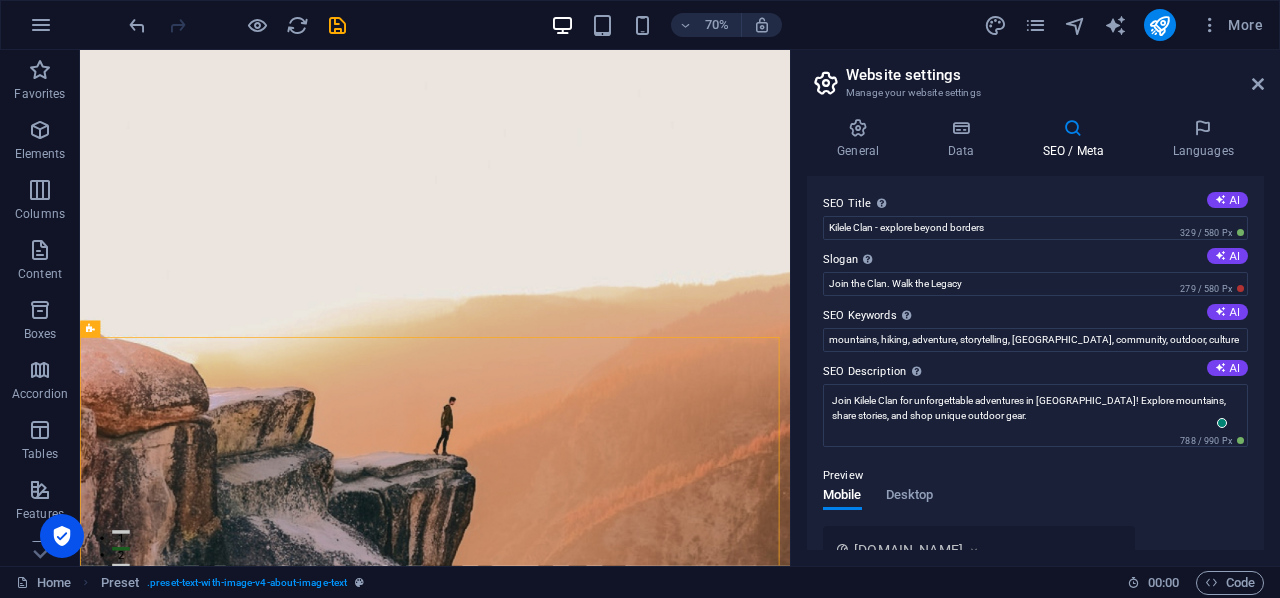 drag, startPoint x: 1259, startPoint y: 323, endPoint x: 1266, endPoint y: 350, distance: 27.89265 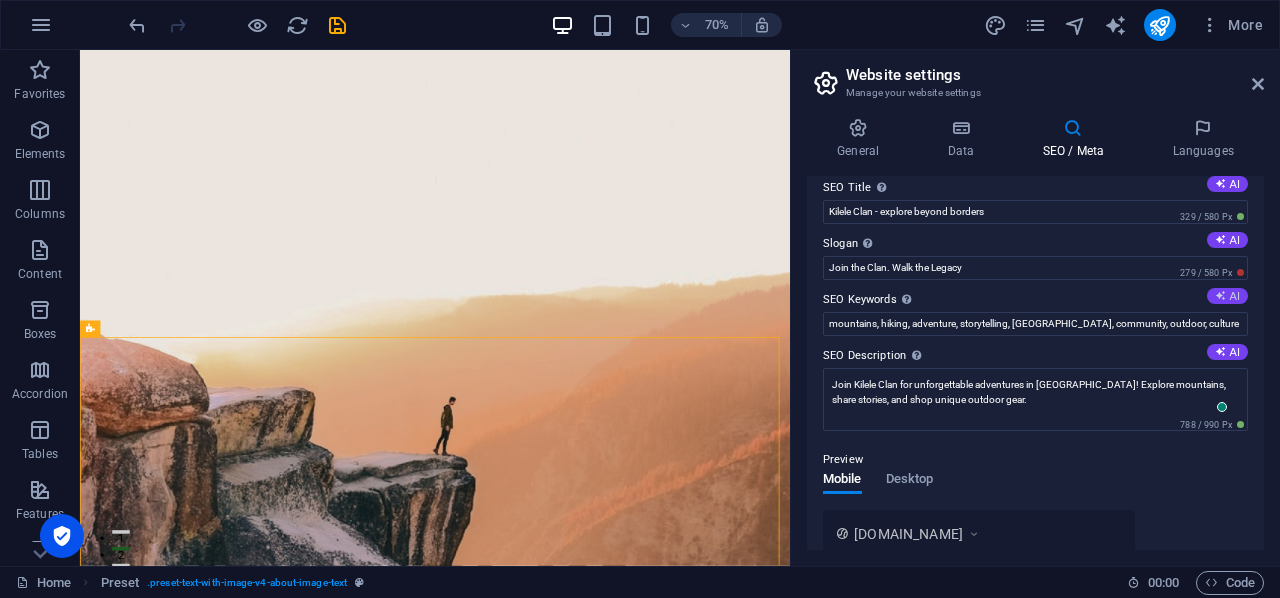 click at bounding box center (1220, 295) 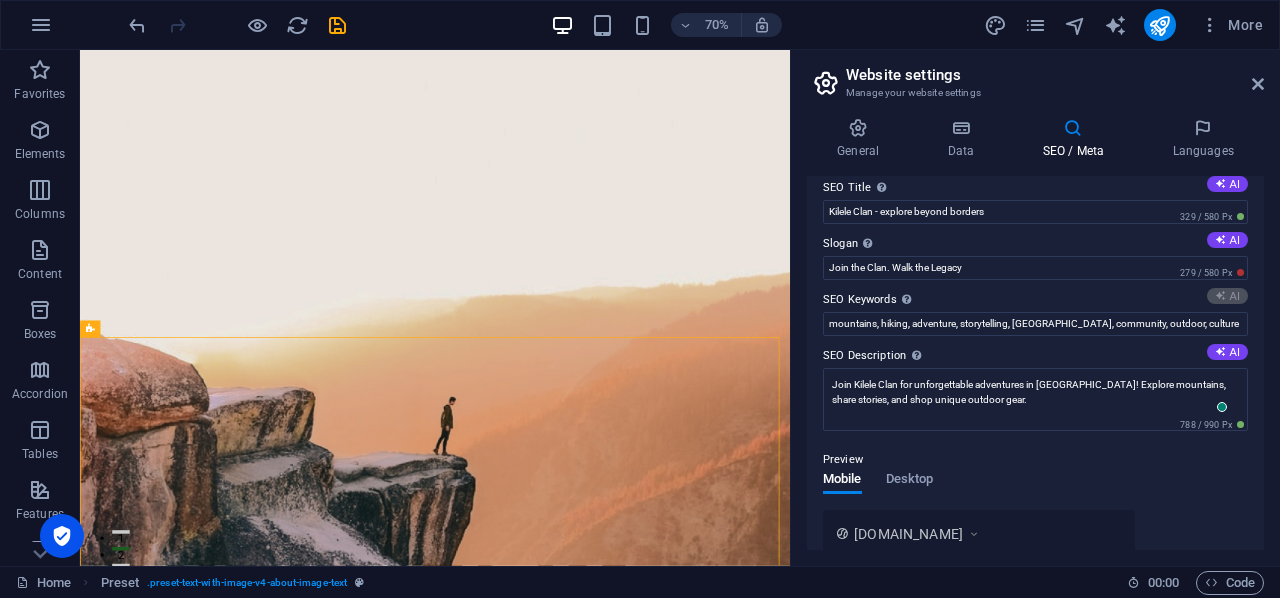 type on "Kilele Clan, [GEOGRAPHIC_DATA] adventures, guided mountain hikes, outdoor gear and apparel, cultural storytelling workshops, adventure travel planning" 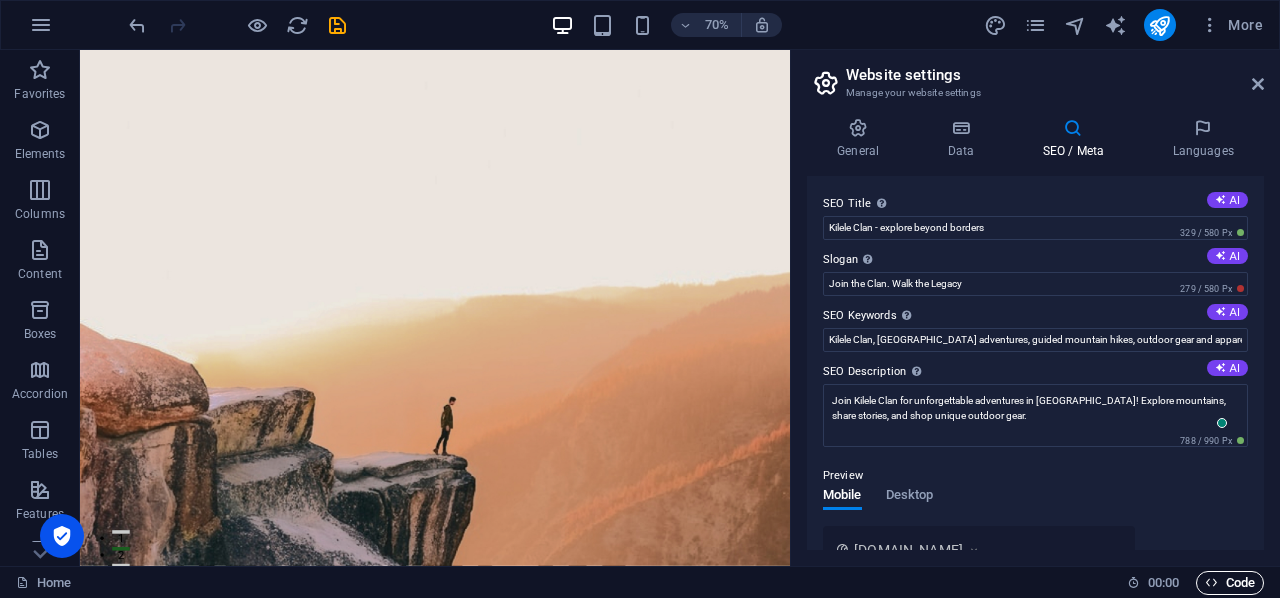 click at bounding box center [1211, 582] 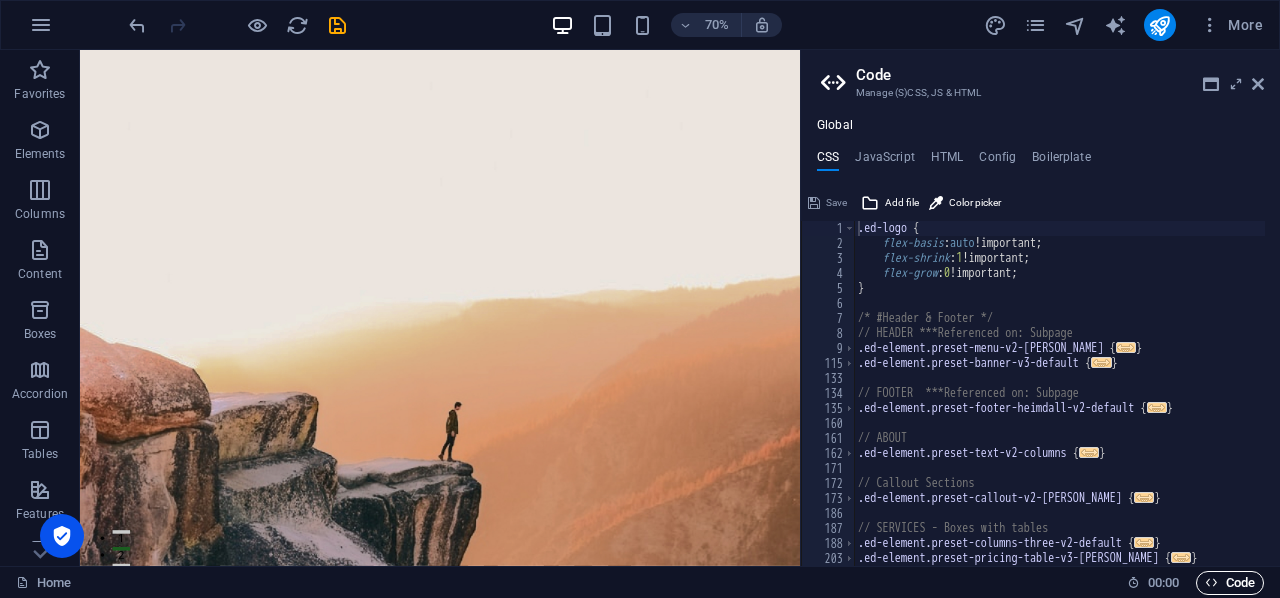 click at bounding box center (1211, 582) 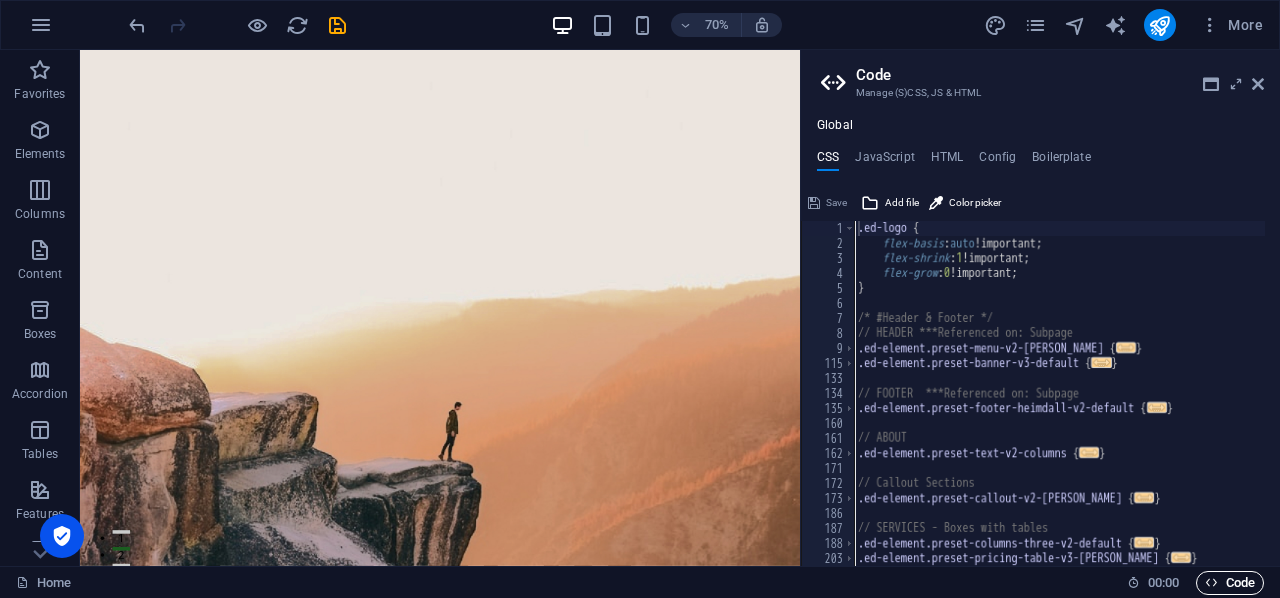 click at bounding box center (1211, 582) 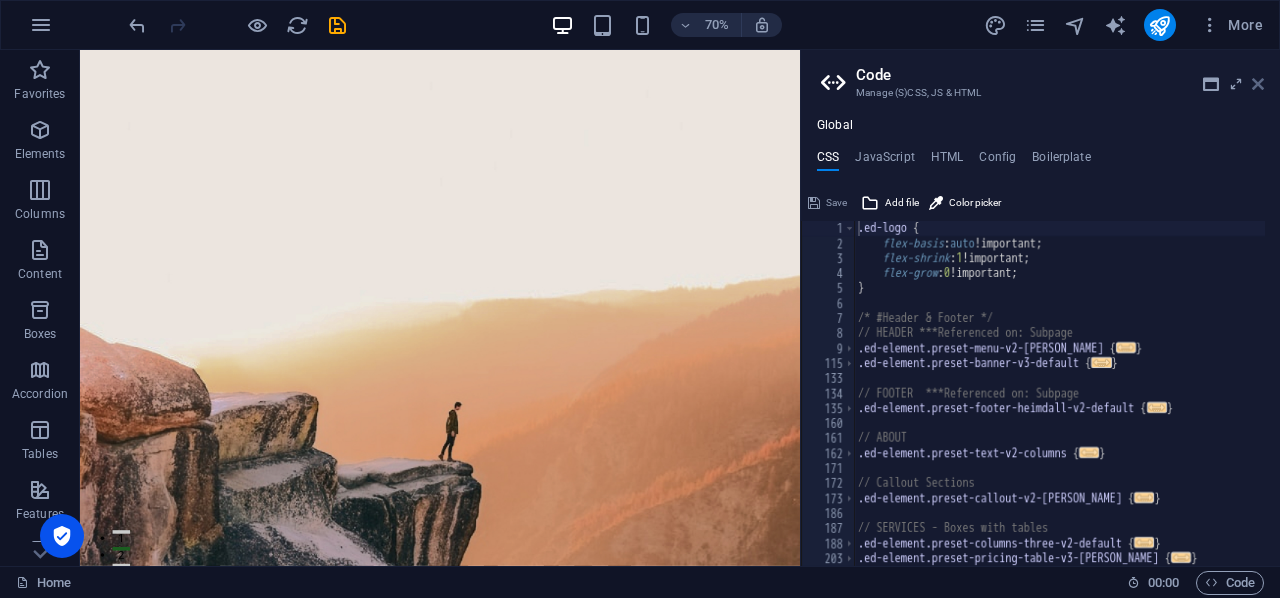click at bounding box center (1258, 84) 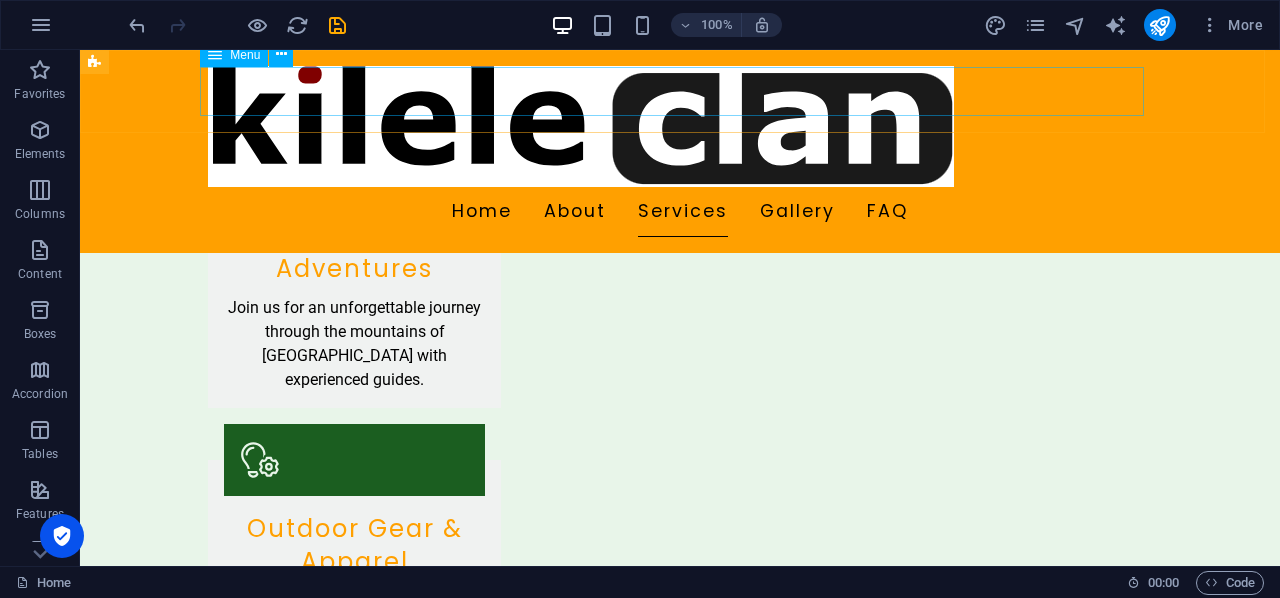 click on "Home About Services Gallery FAQ" at bounding box center [680, 212] 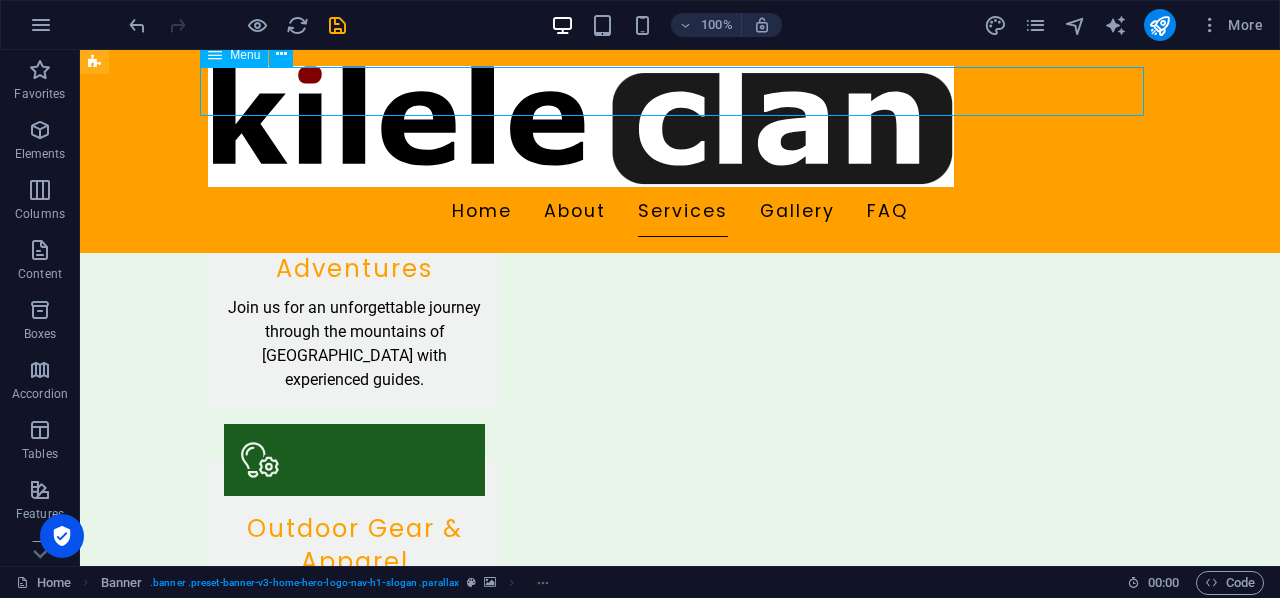 click on "Home About Services Gallery FAQ" at bounding box center (680, 212) 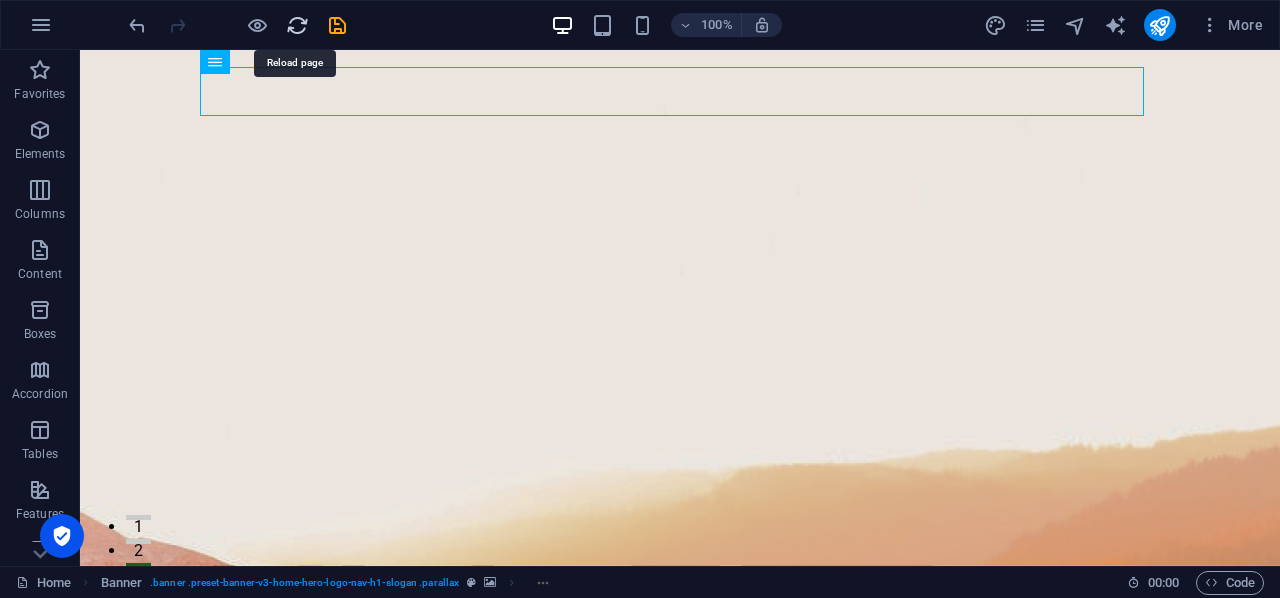 drag, startPoint x: 295, startPoint y: 27, endPoint x: 672, endPoint y: 14, distance: 377.22406 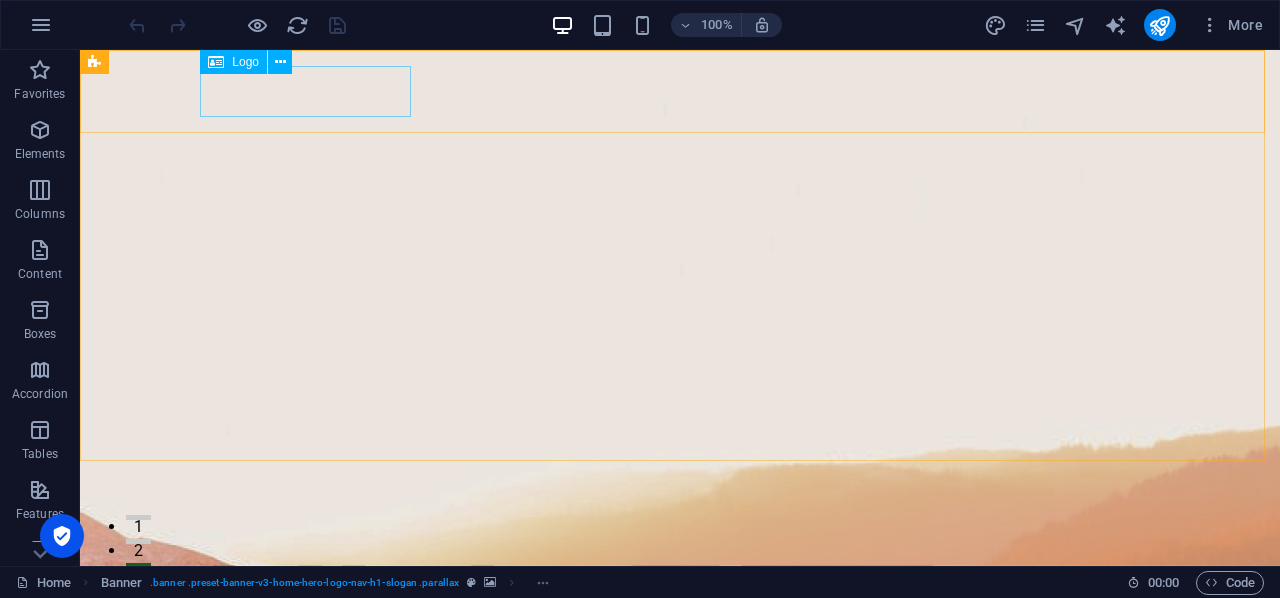 click on "Logo" at bounding box center [233, 62] 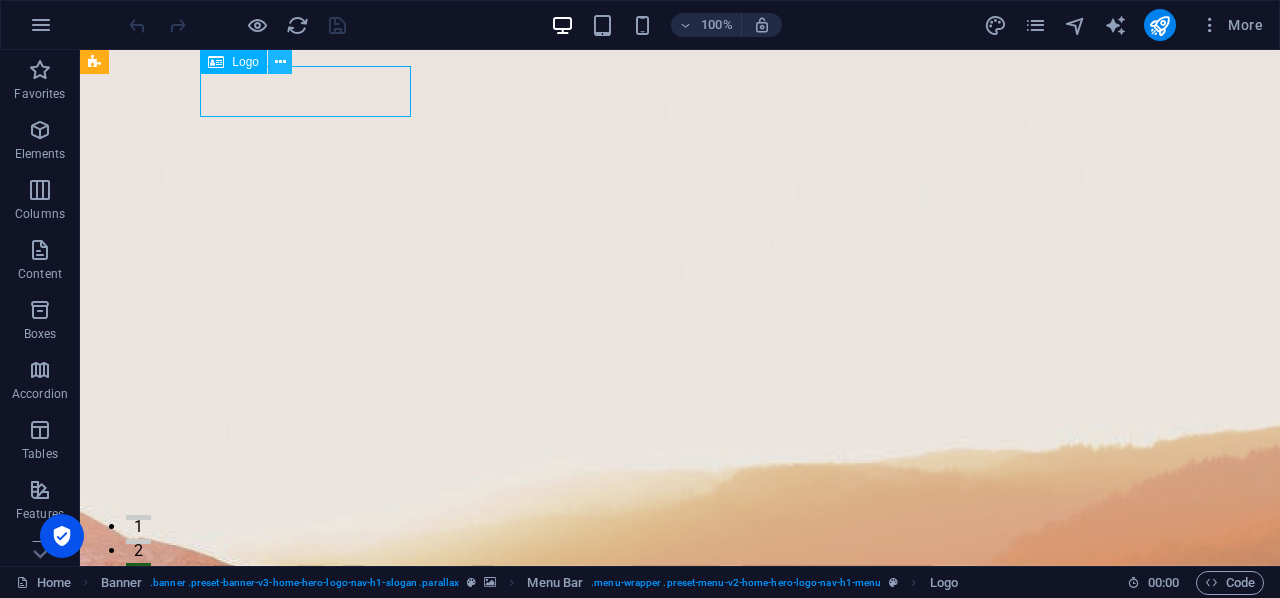 click at bounding box center (280, 62) 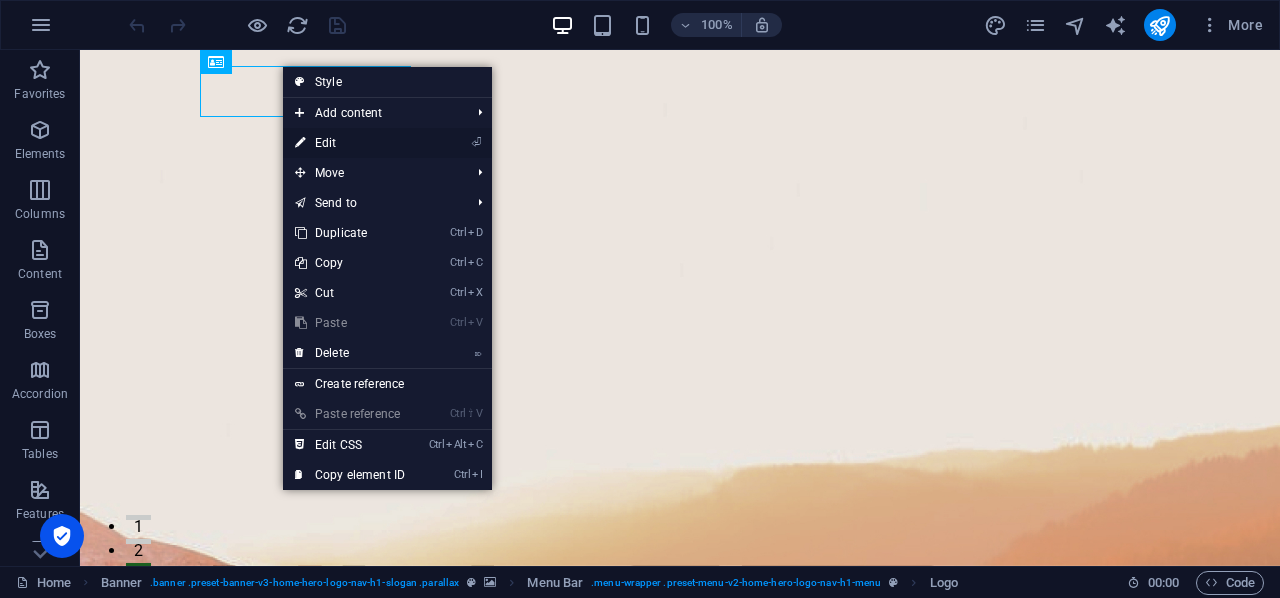 click on "⏎  Edit" at bounding box center [350, 143] 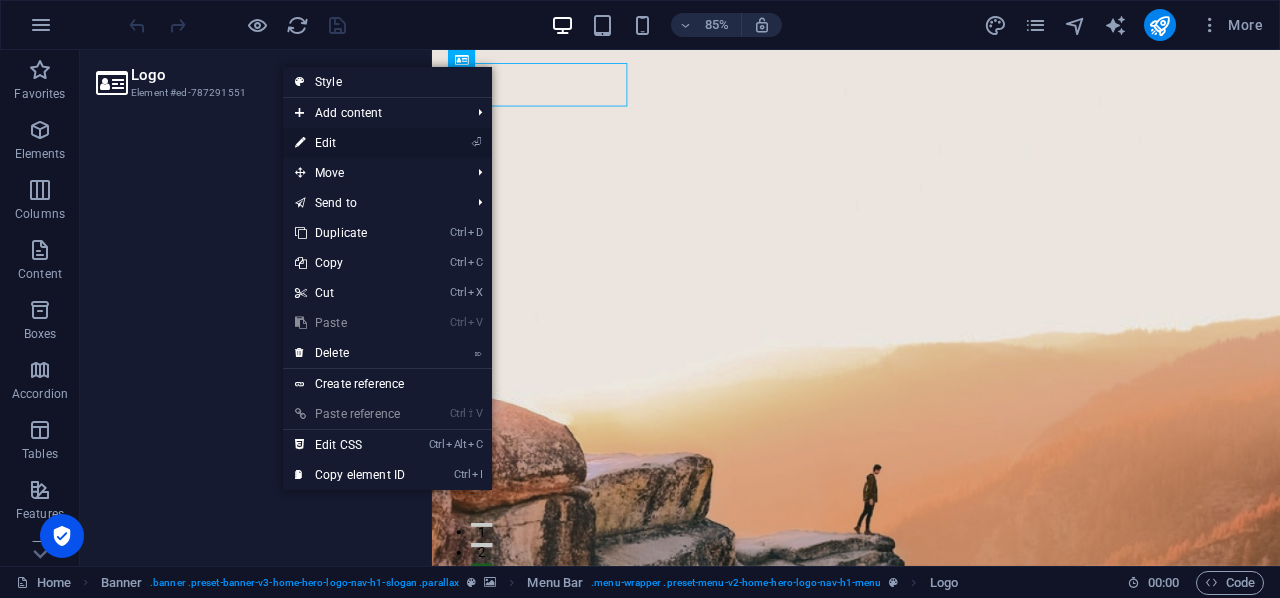 click on "⏎  Edit" at bounding box center [350, 143] 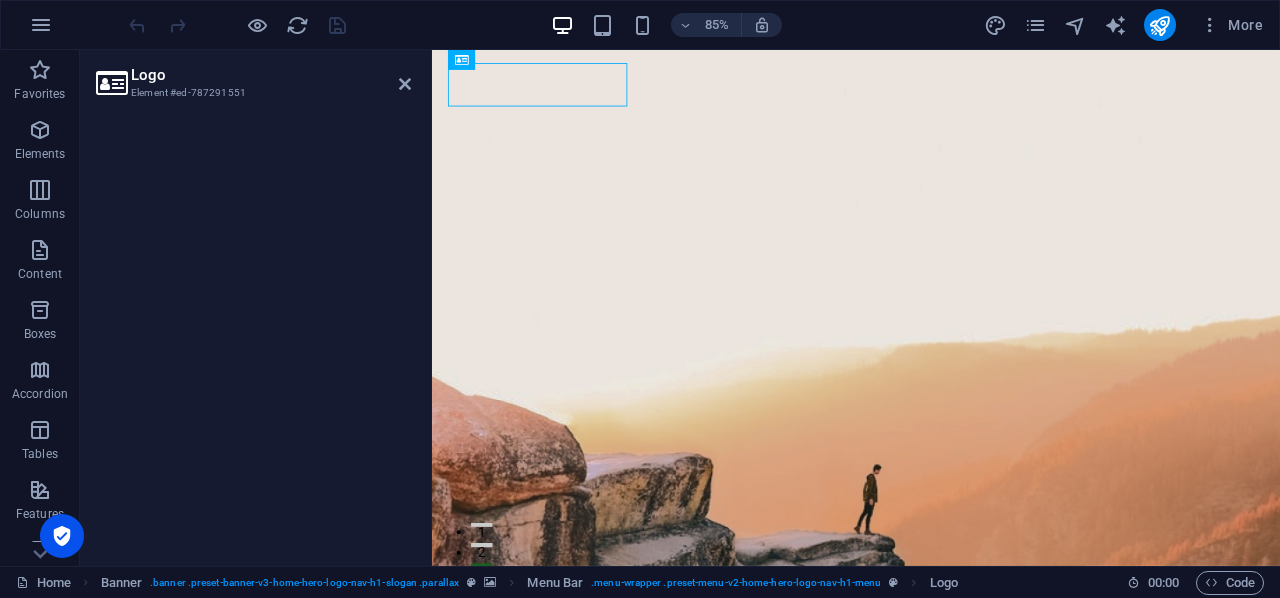 click at bounding box center [111, 83] 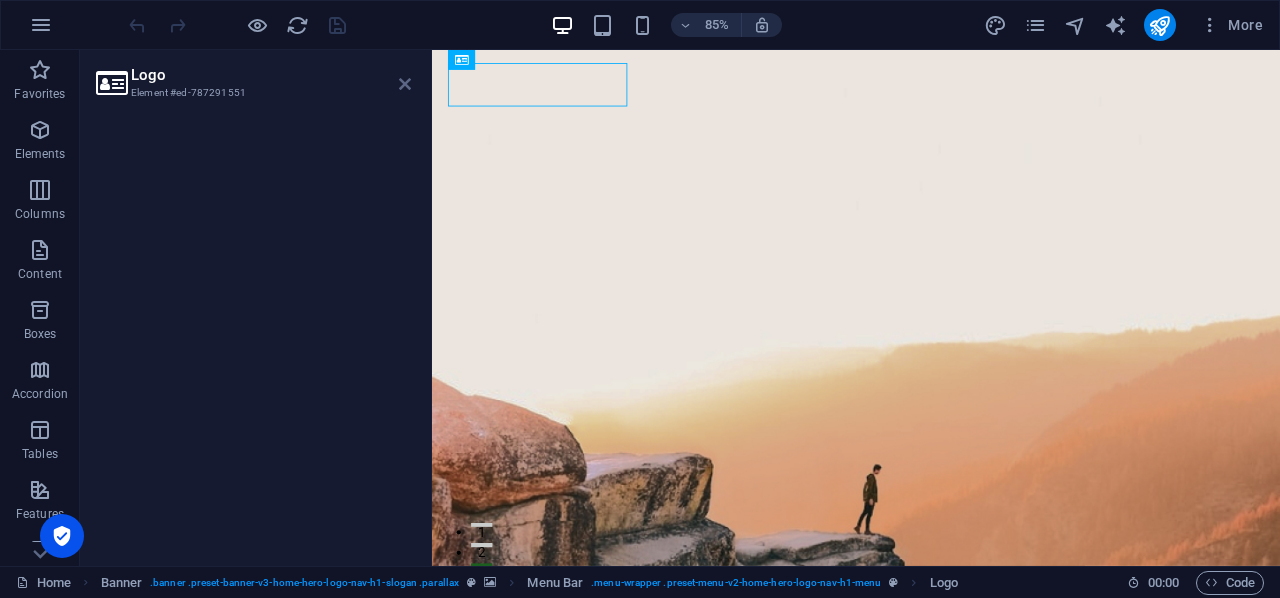 click at bounding box center [405, 84] 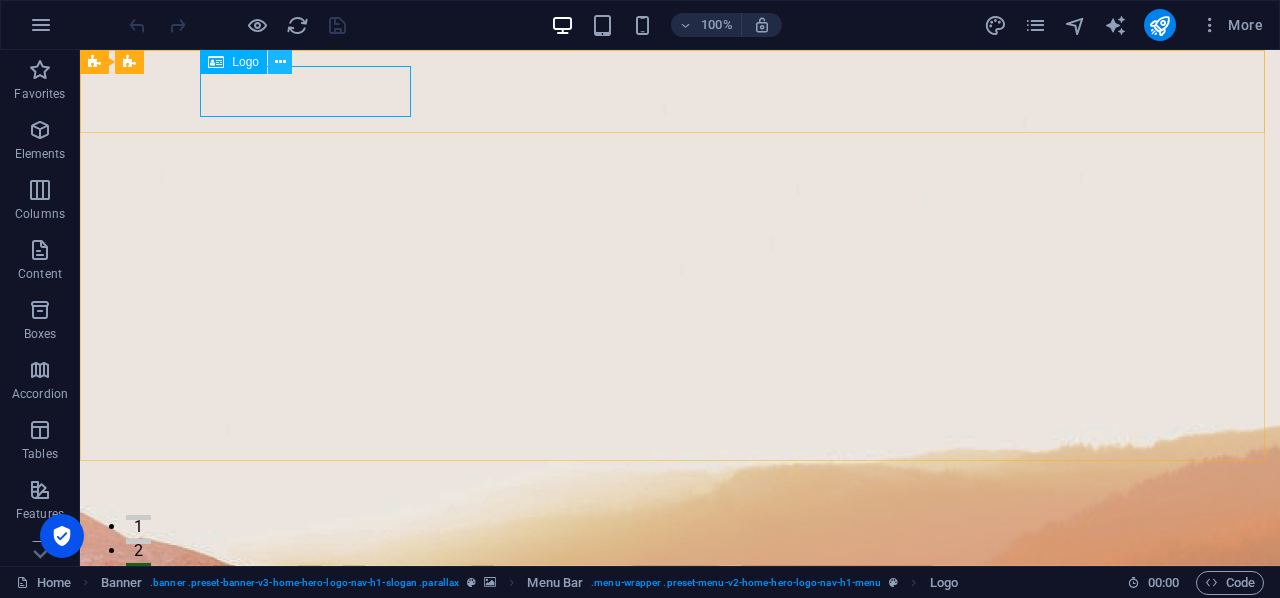 click at bounding box center (280, 62) 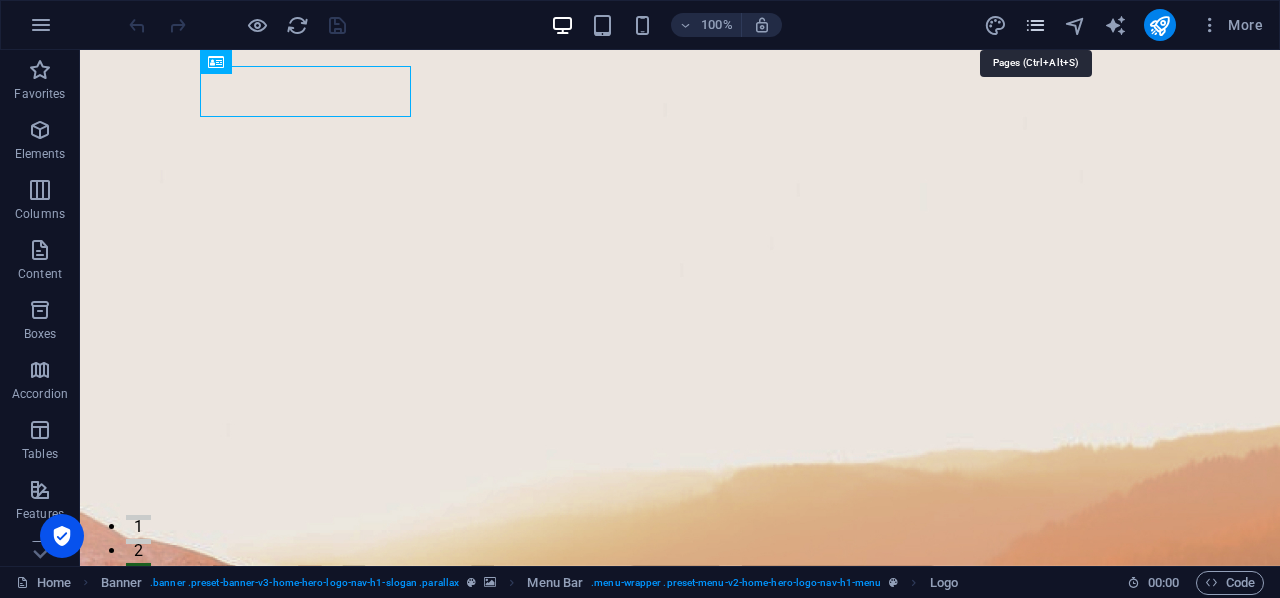click at bounding box center [1035, 25] 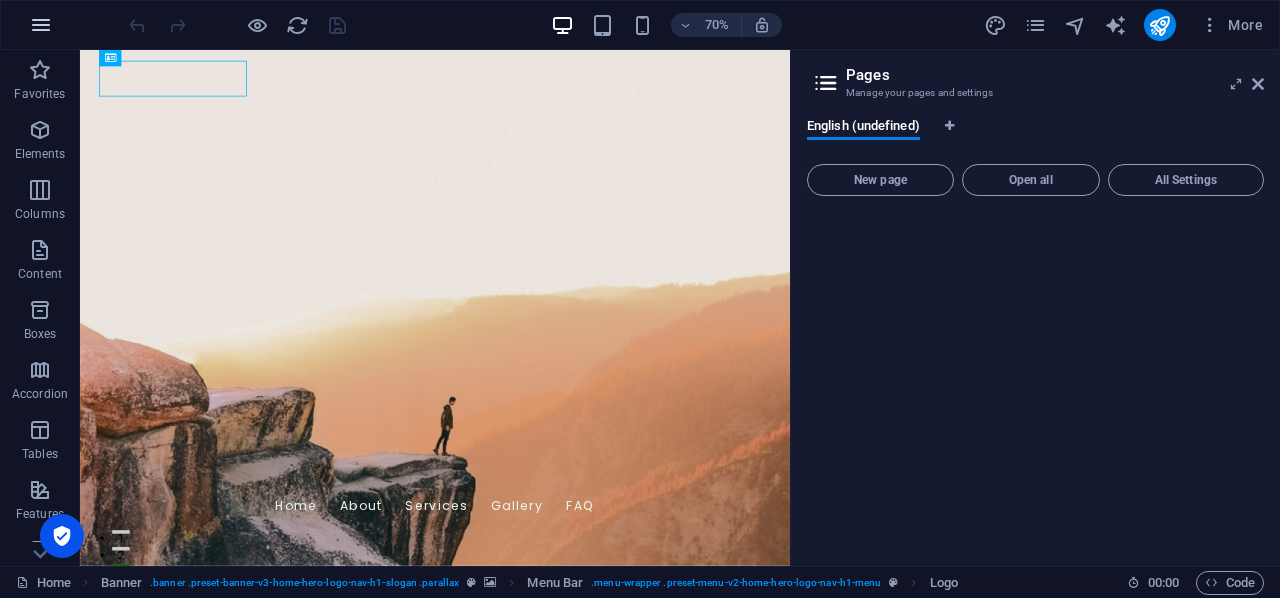 click at bounding box center [41, 25] 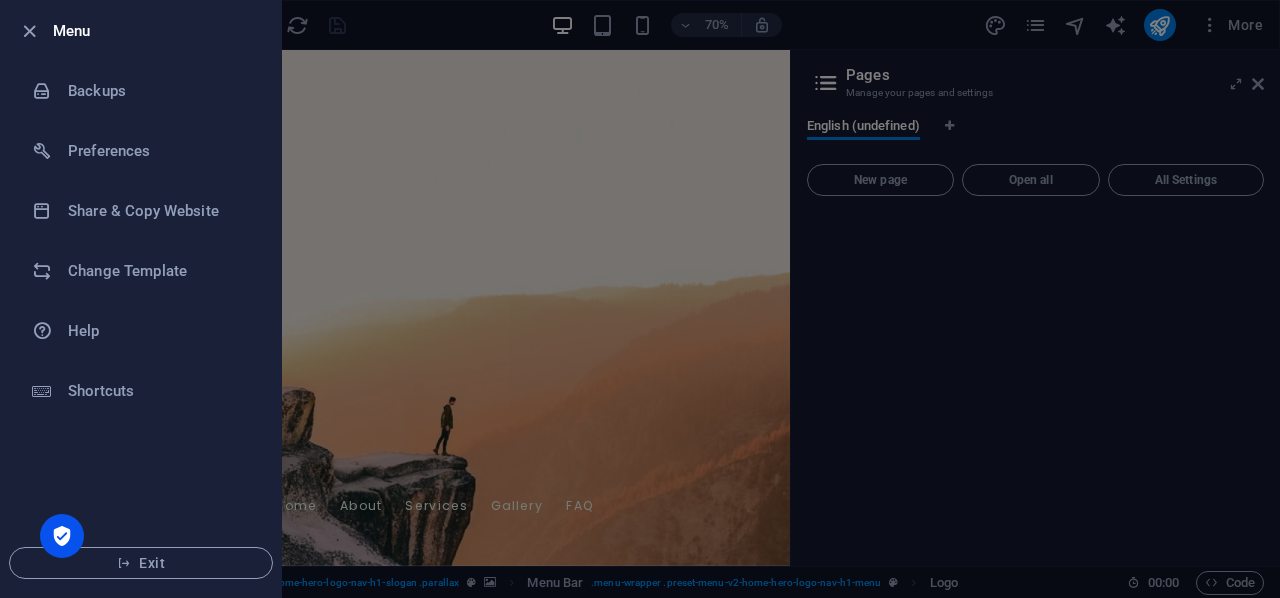 click at bounding box center [640, 299] 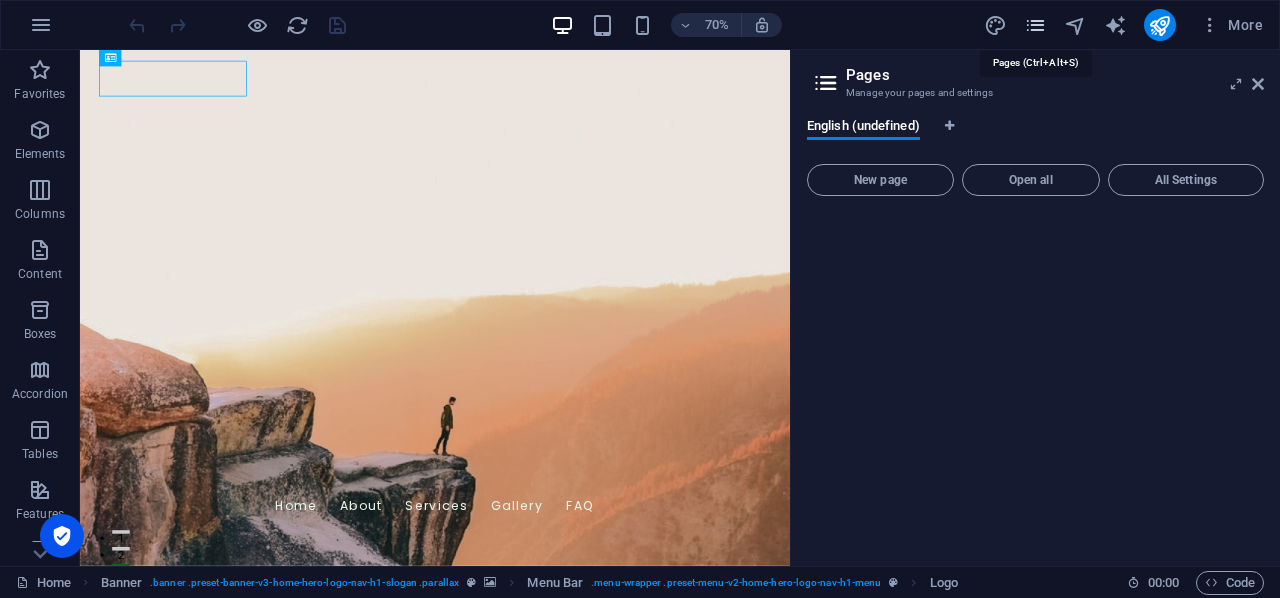 click at bounding box center [1035, 25] 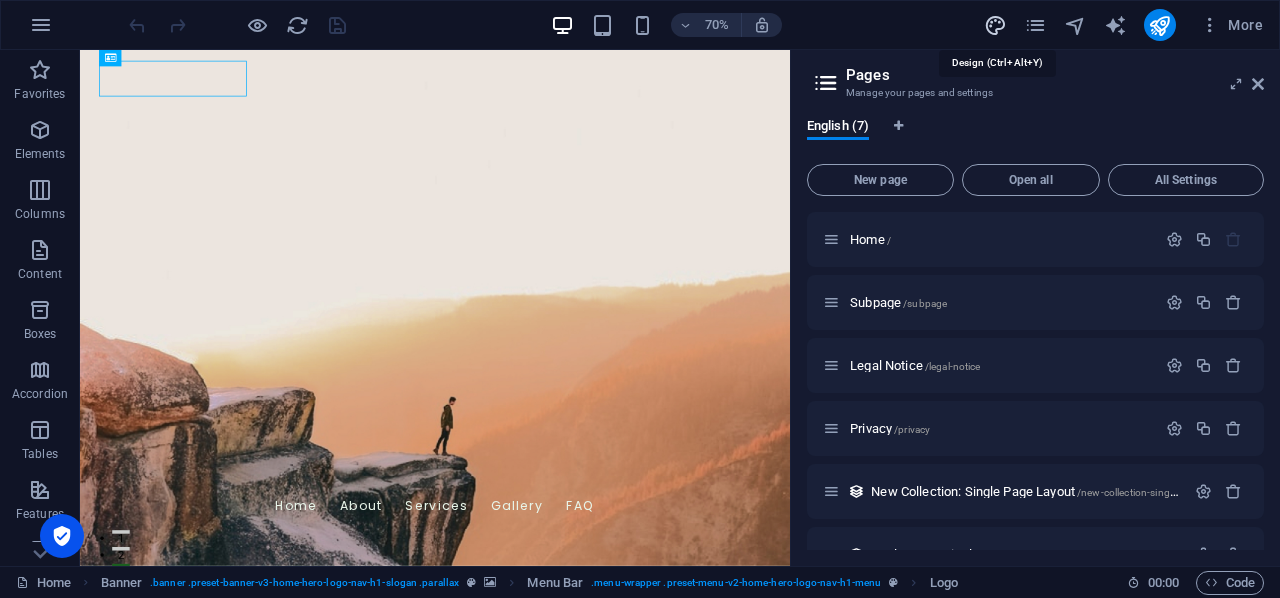 click at bounding box center [995, 25] 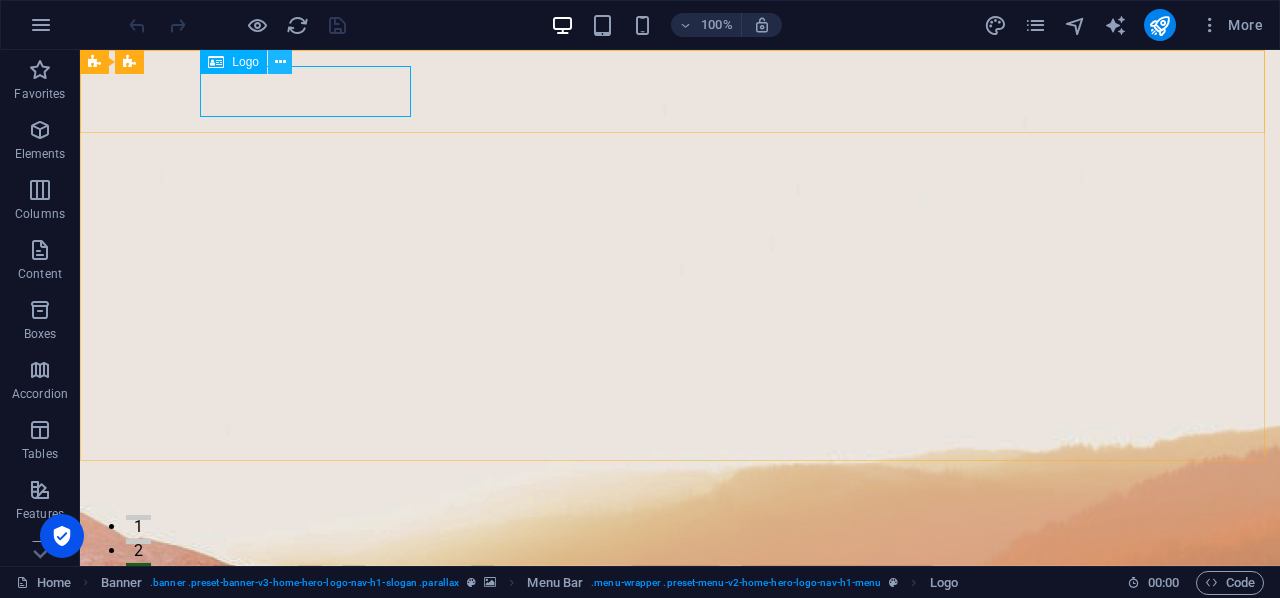 click at bounding box center (280, 62) 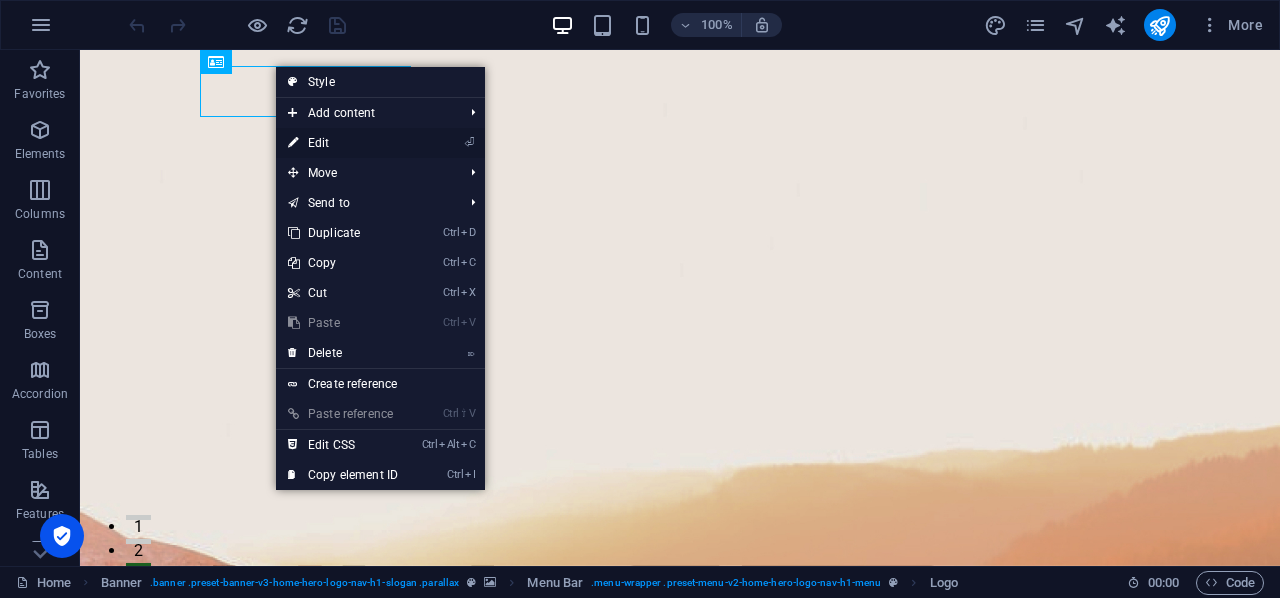 click on "⏎  Edit" at bounding box center (343, 143) 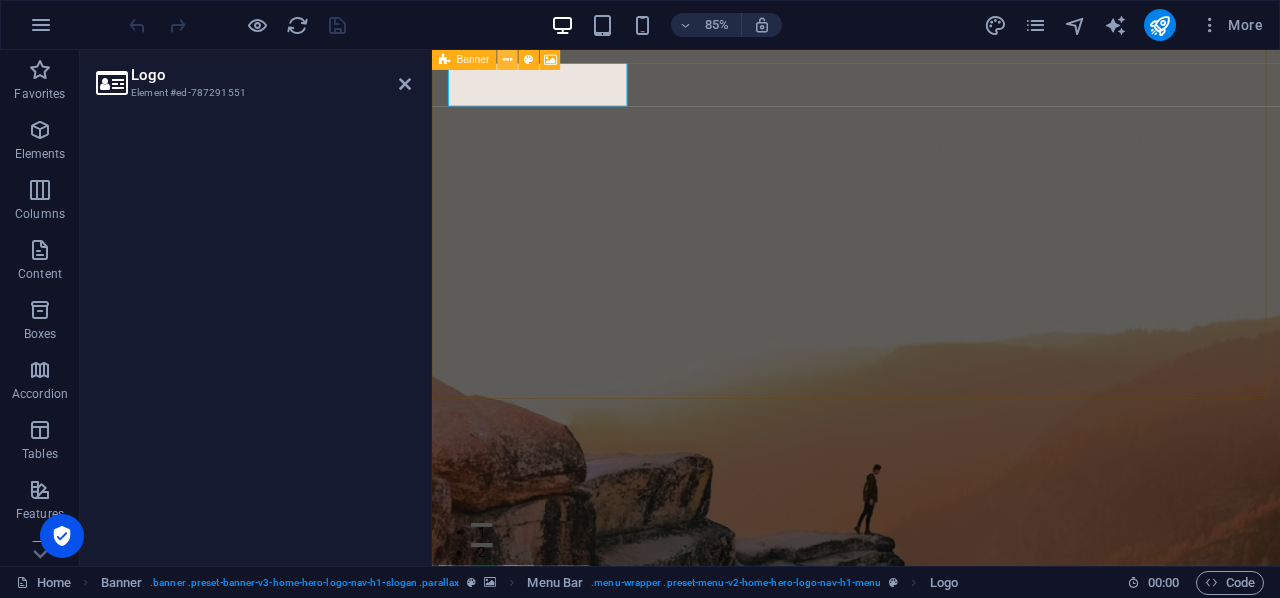 click at bounding box center [507, 60] 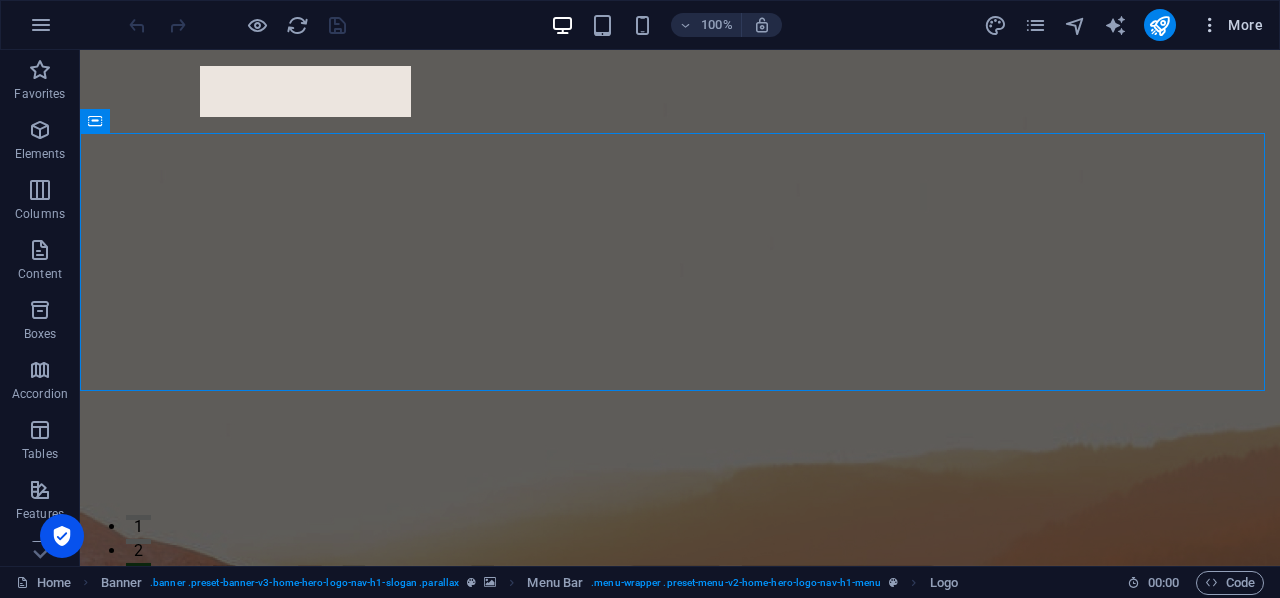 click at bounding box center (1210, 25) 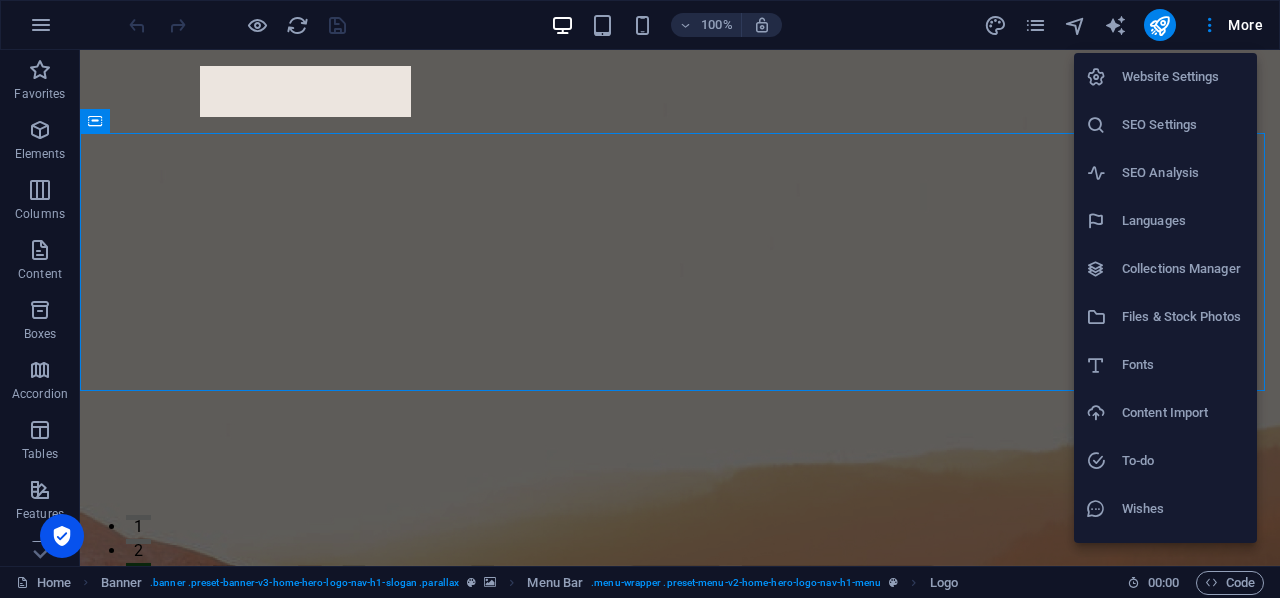 click at bounding box center [640, 299] 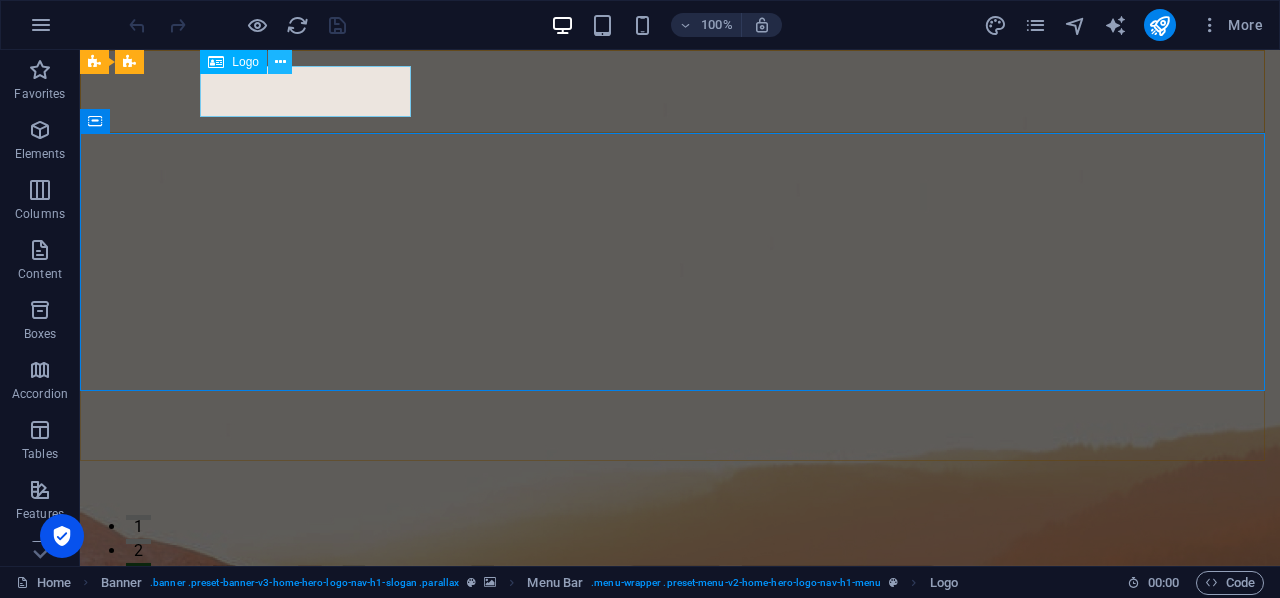 click at bounding box center (280, 62) 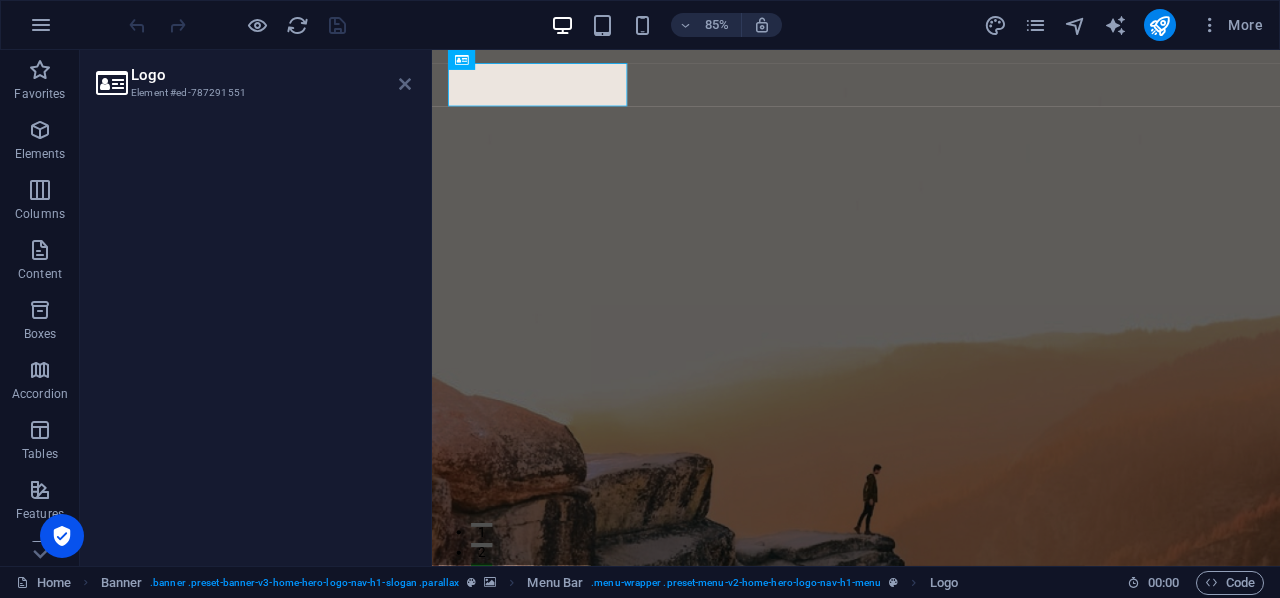 click at bounding box center (405, 84) 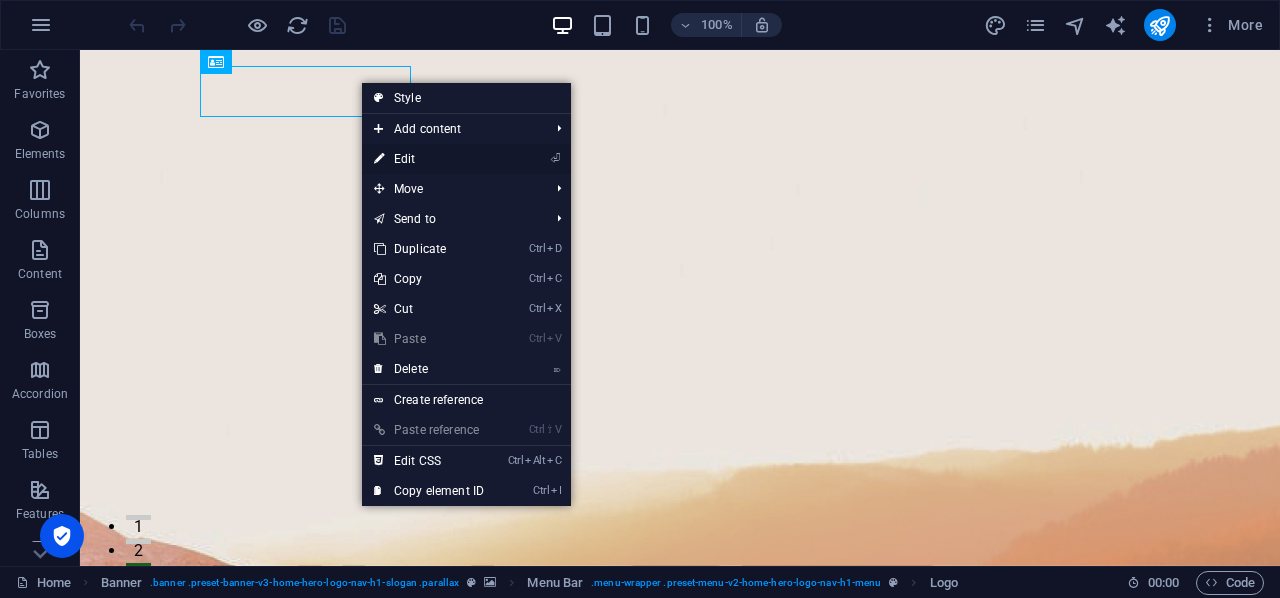 click on "⏎  Edit" at bounding box center [429, 159] 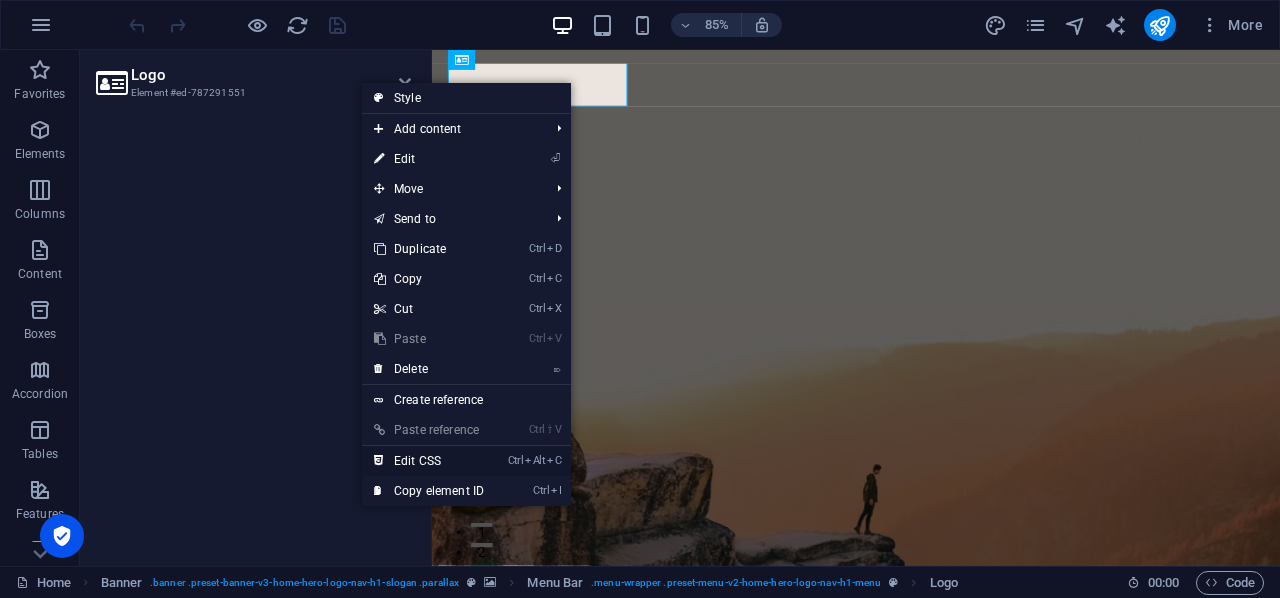 click on "Ctrl Alt C  Edit CSS" at bounding box center [429, 461] 